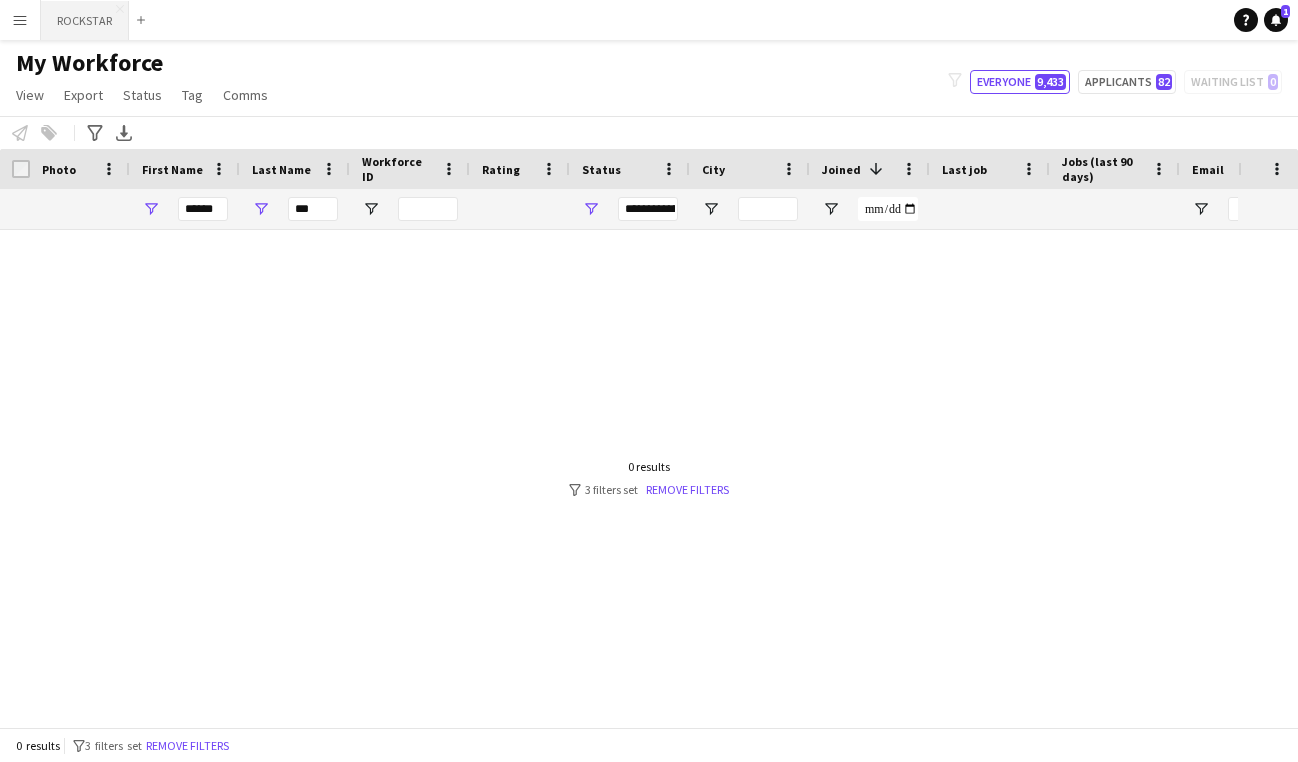 scroll, scrollTop: 0, scrollLeft: 0, axis: both 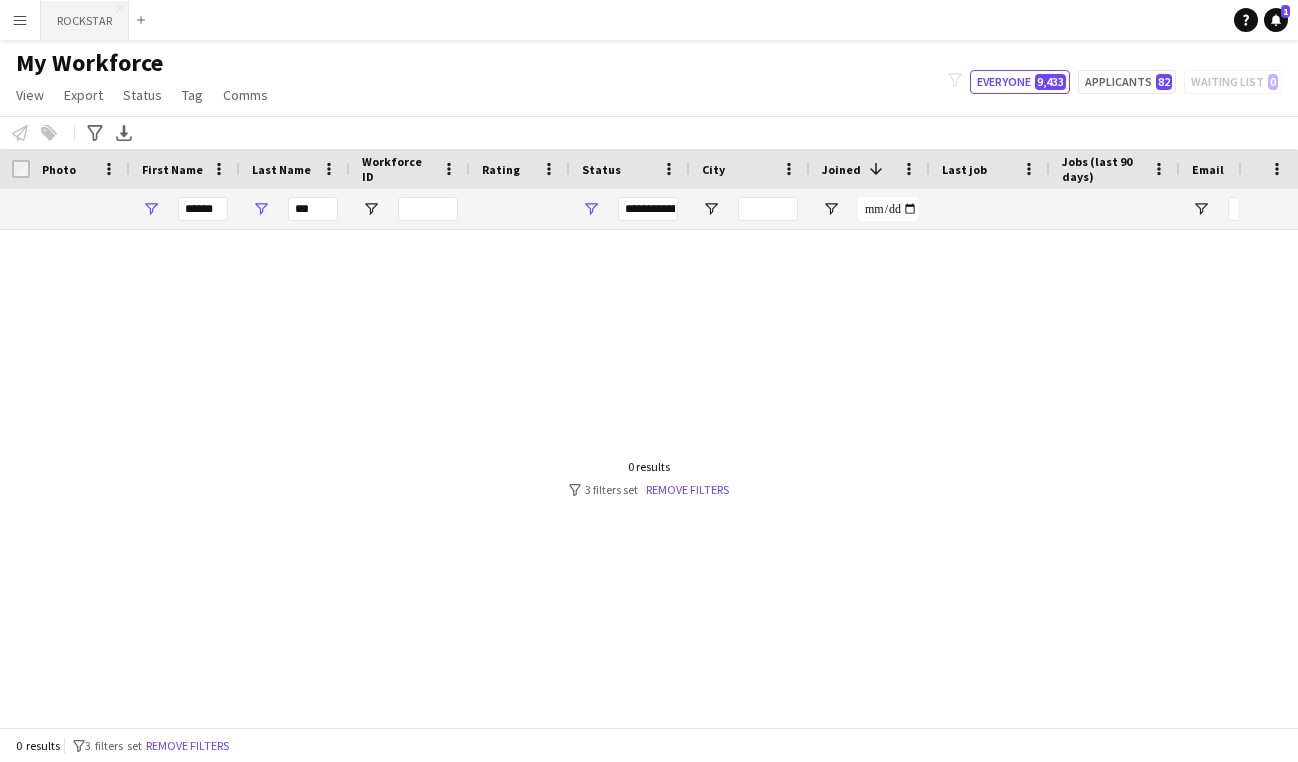 click on "ROCKSTAR
Close" at bounding box center [85, 20] 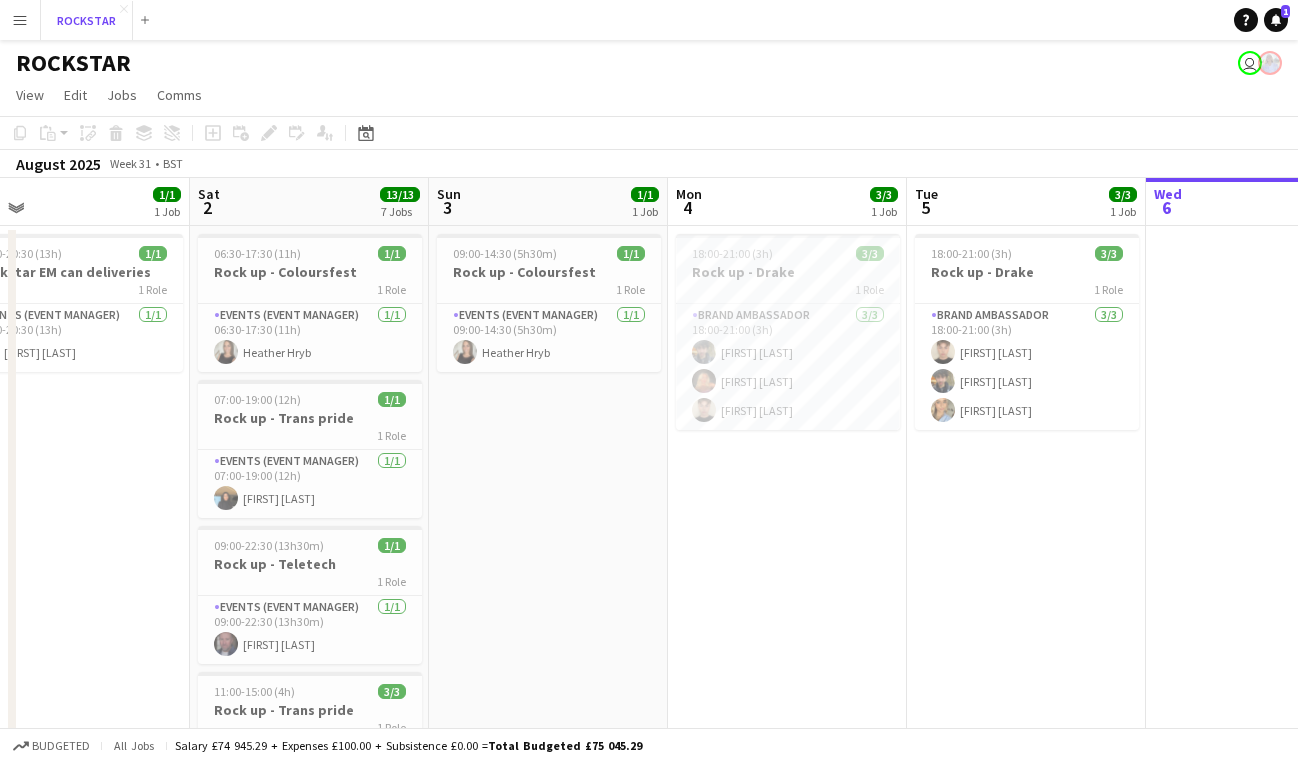 scroll, scrollTop: 0, scrollLeft: 510, axis: horizontal 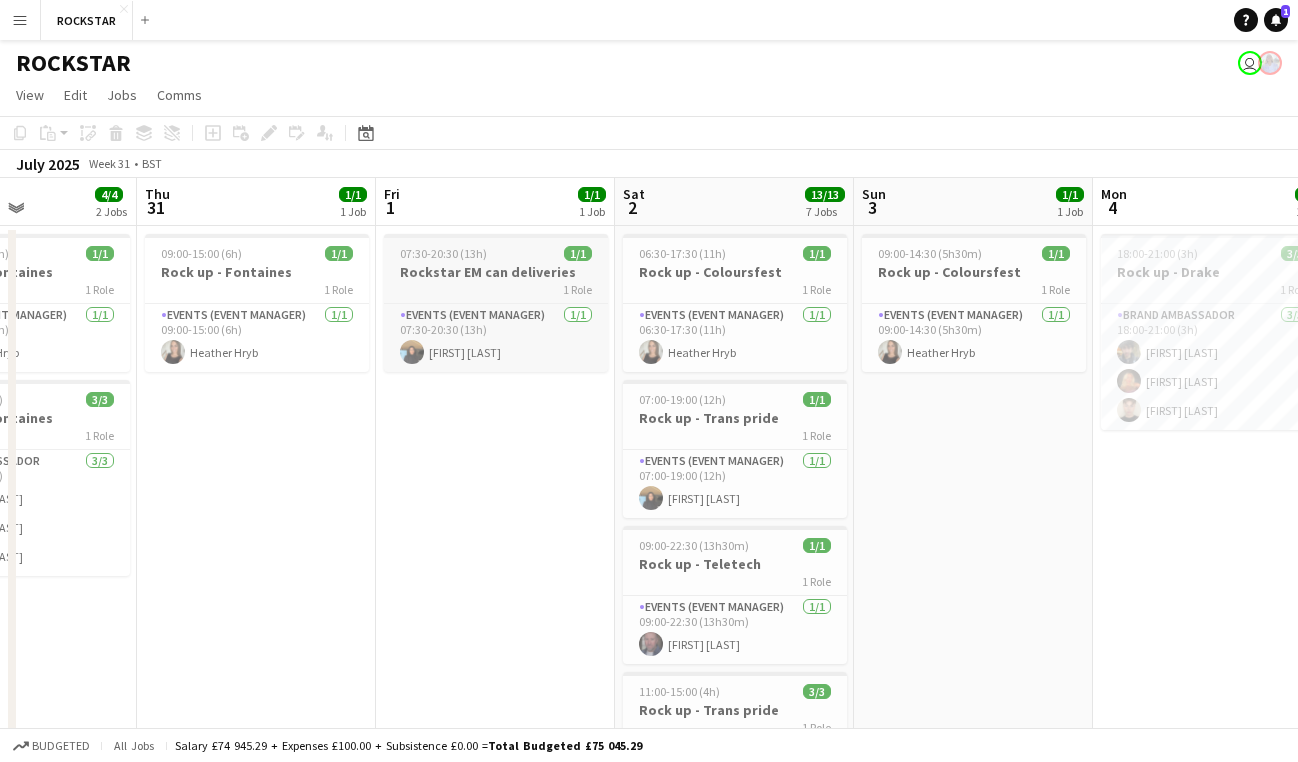 click on "Rockstar EM can deliveries" at bounding box center [496, 272] 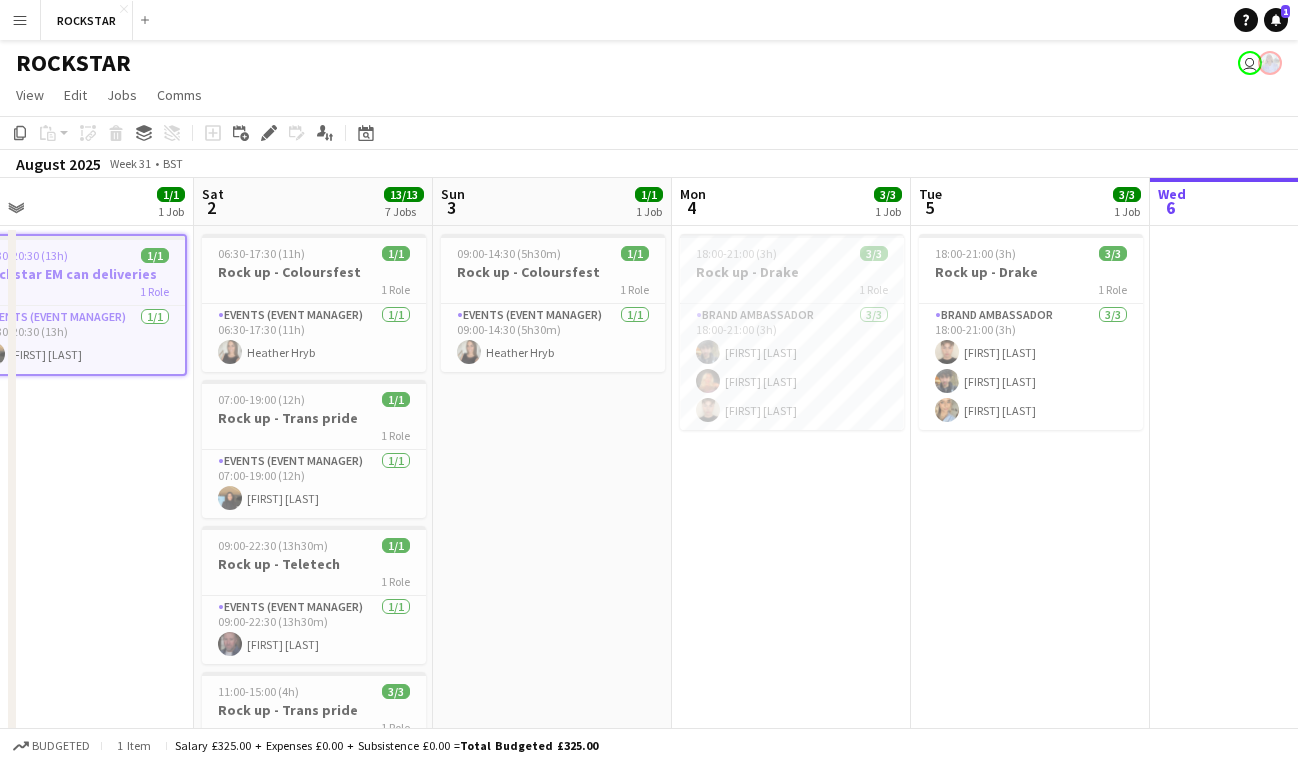 scroll, scrollTop: 0, scrollLeft: 549, axis: horizontal 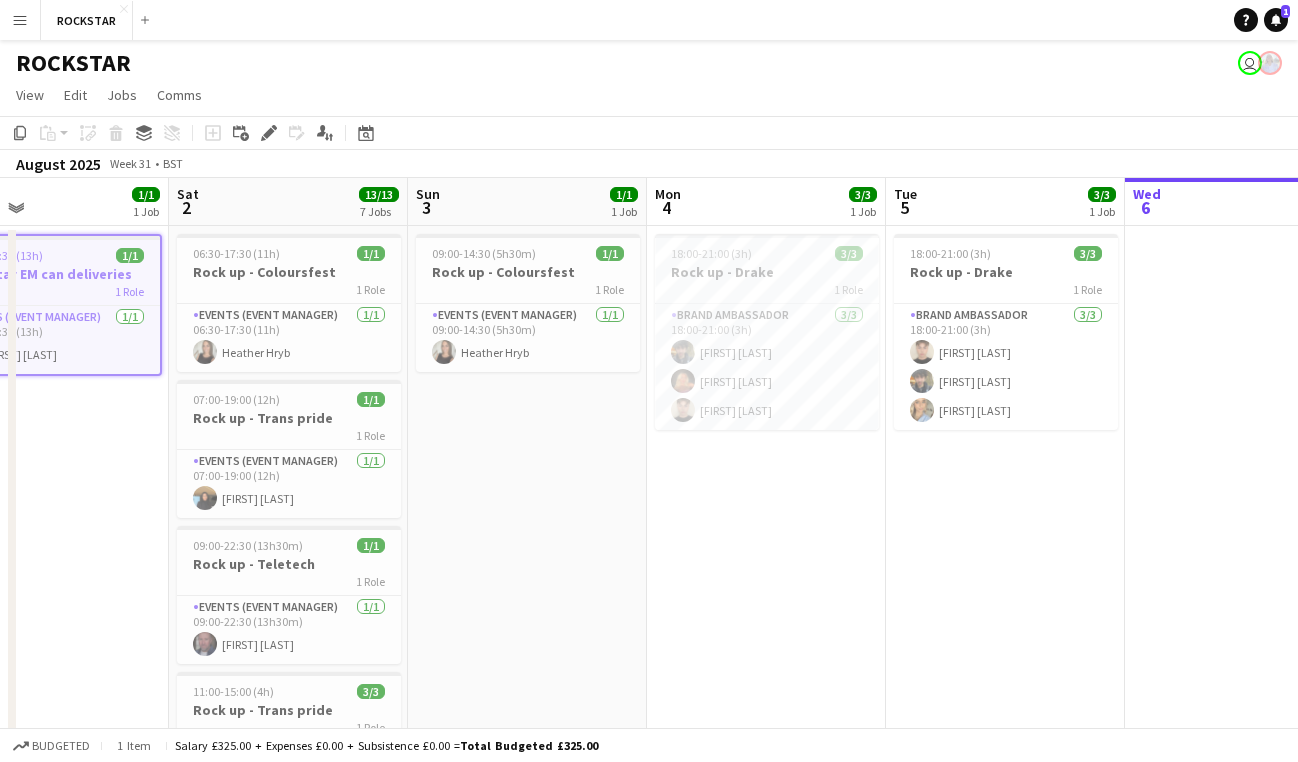click on "[FIRST] [LAST] [FIRST] [LAST]" at bounding box center (1005, 894) 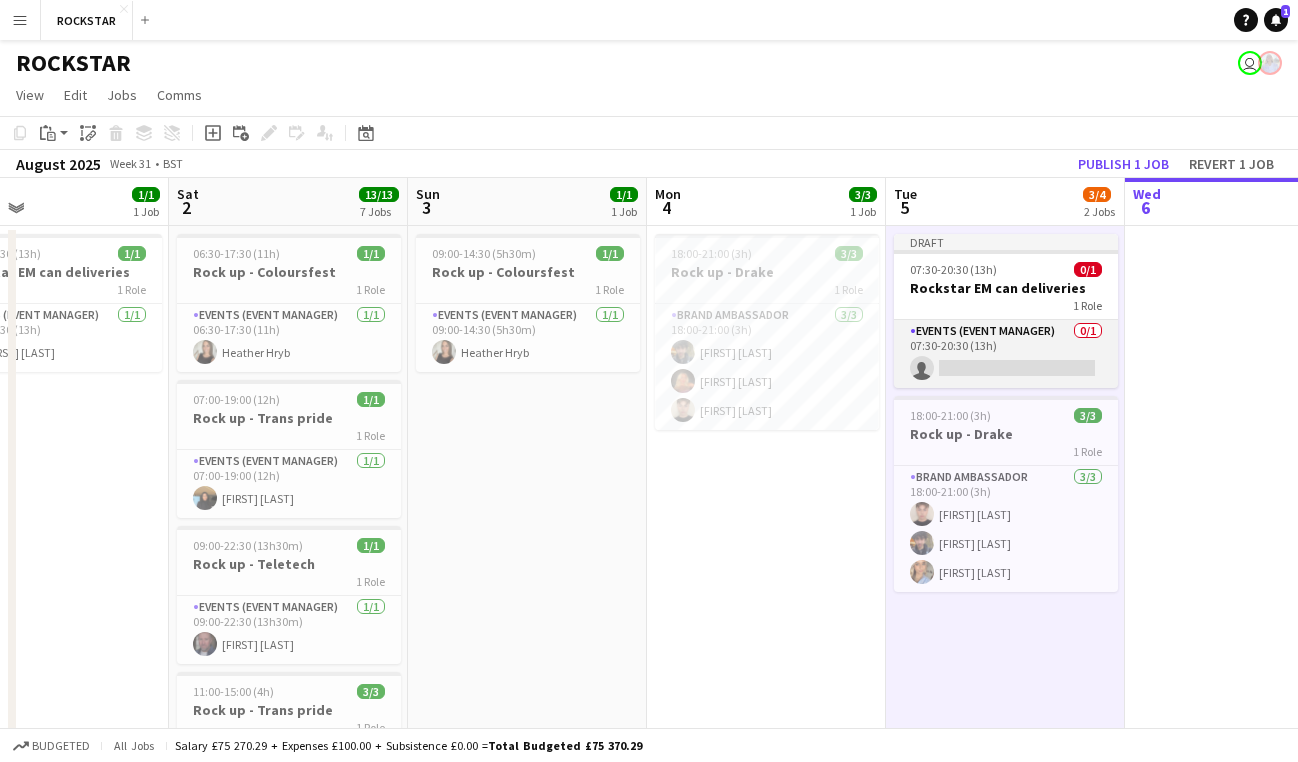 click at bounding box center [1006, 354] 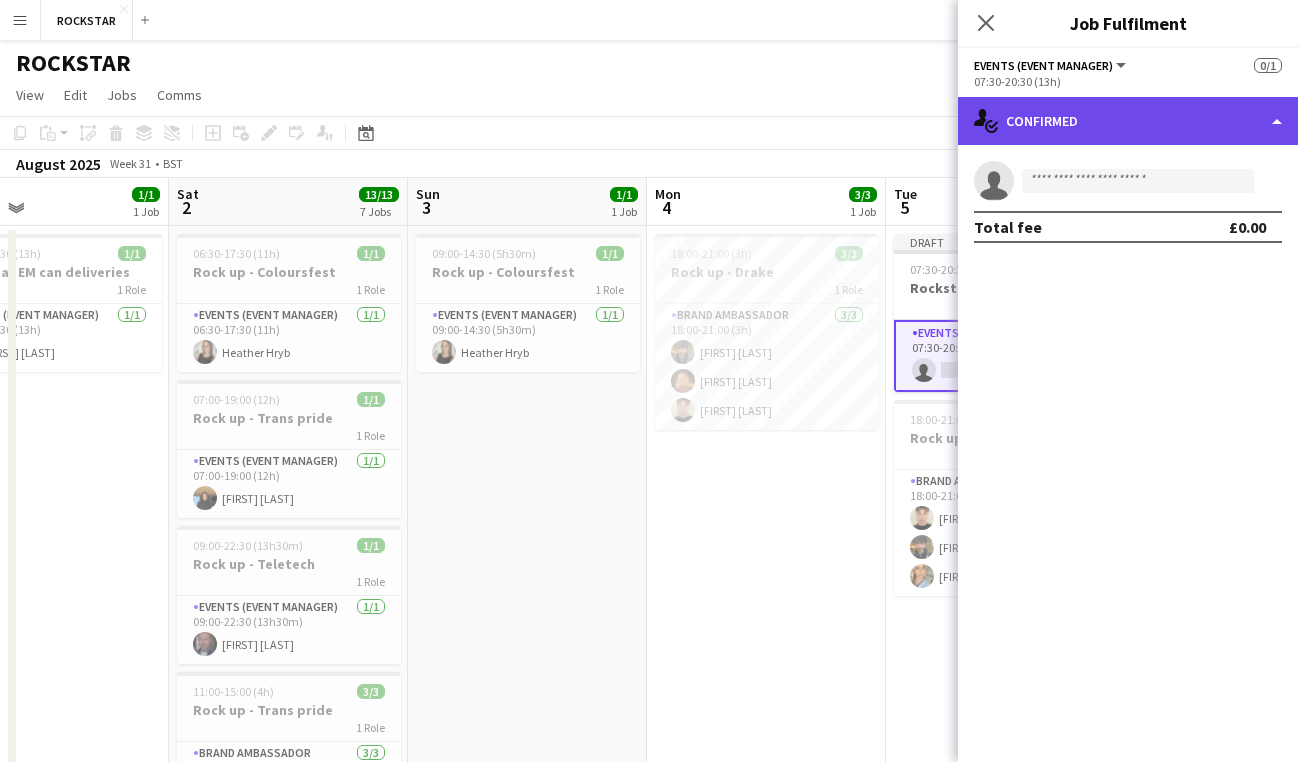 click on "single-neutral-actions-check-2
Confirmed" 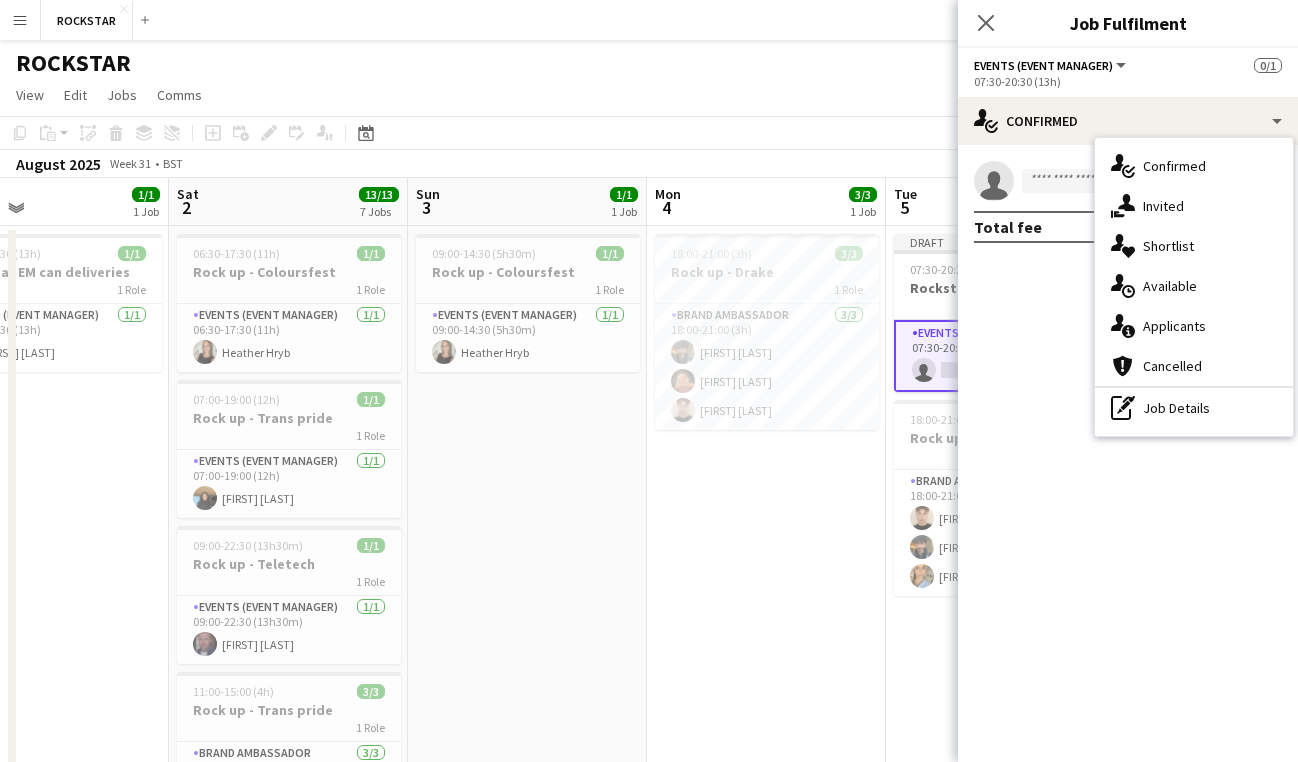 click on "Events (Event Manager)   All roles   Events (Event Manager)   0/1" 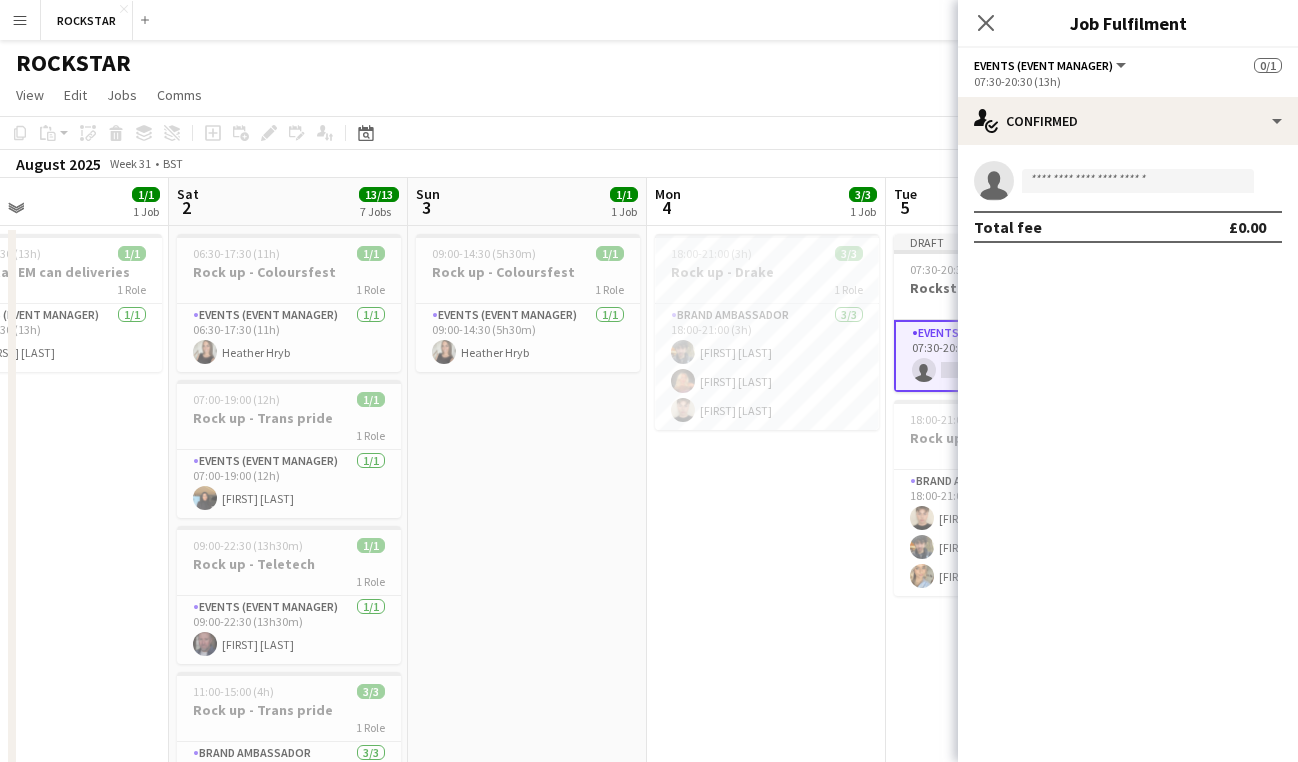 click on "Events (Event Manager)" 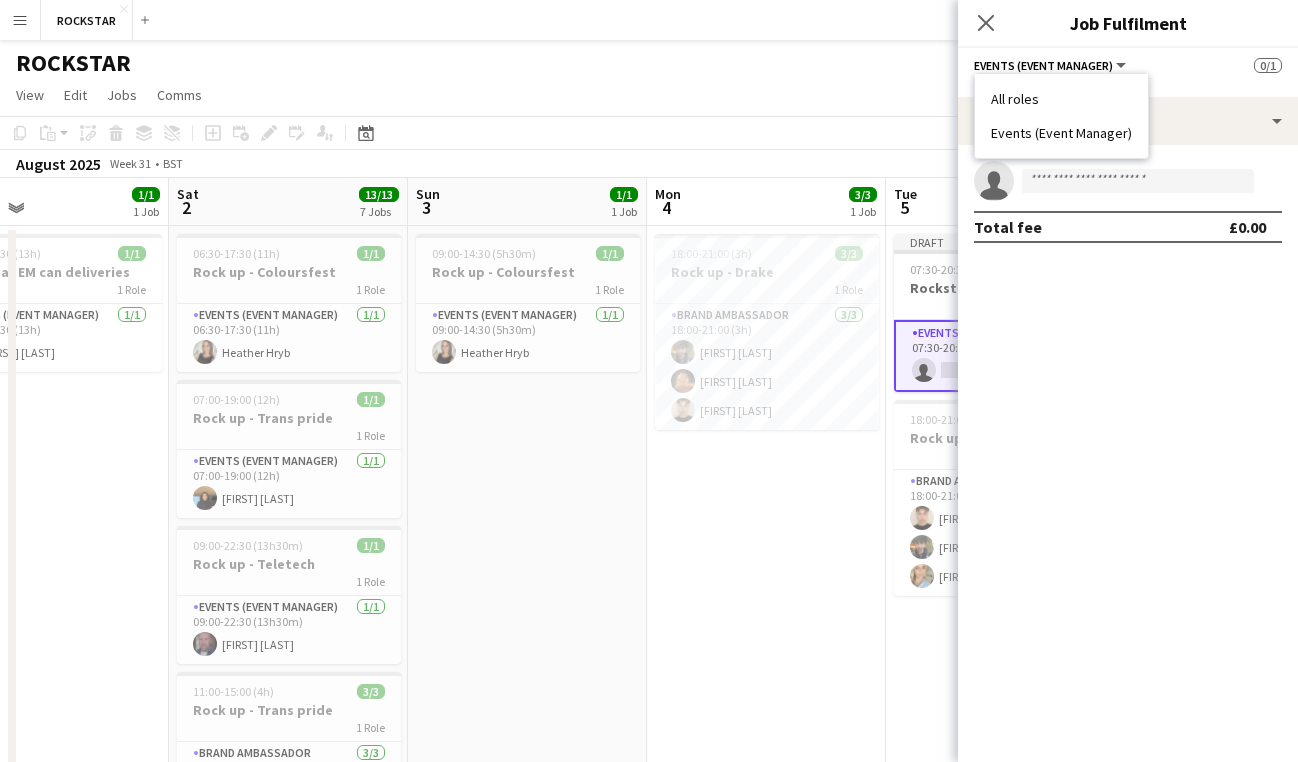 click on "Events (Event Manager)   All roles   Events (Event Manager)   0/1   07:30-20:30 (13h)" 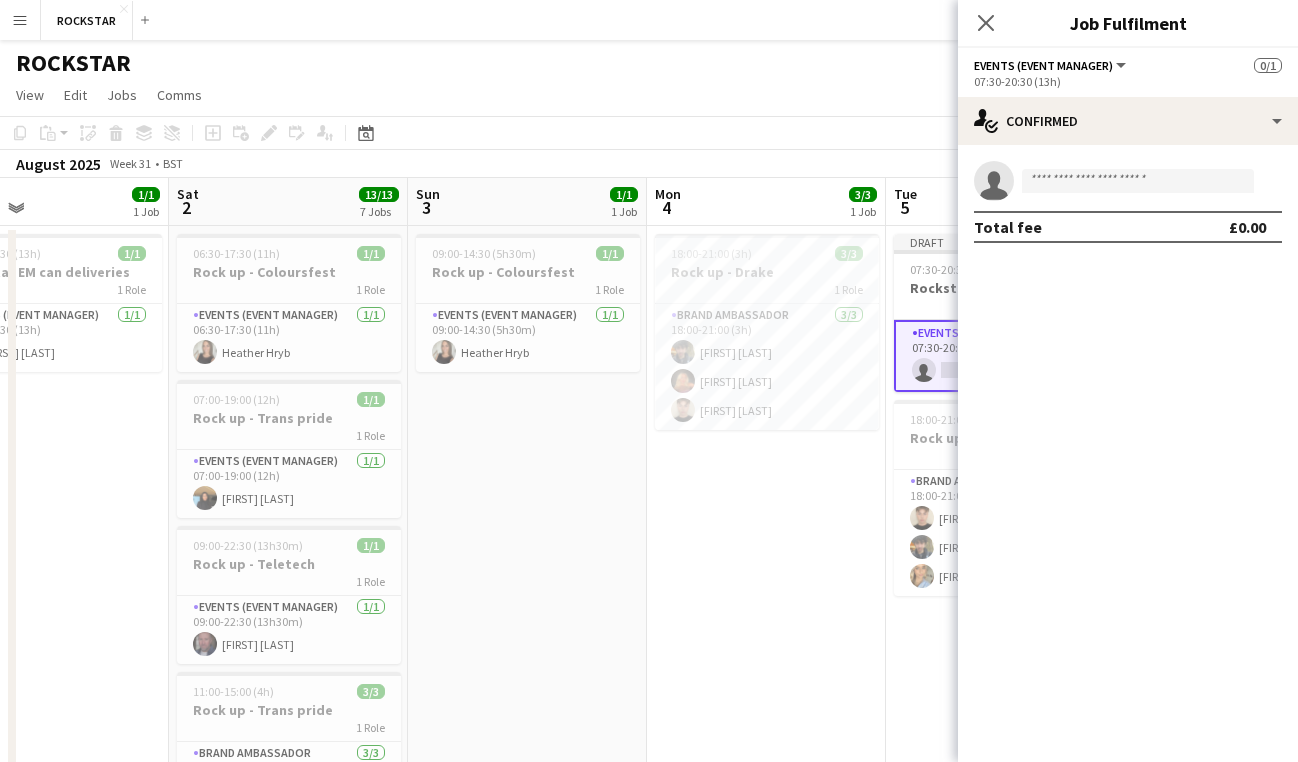 click on "07:30-20:30 (13h)" 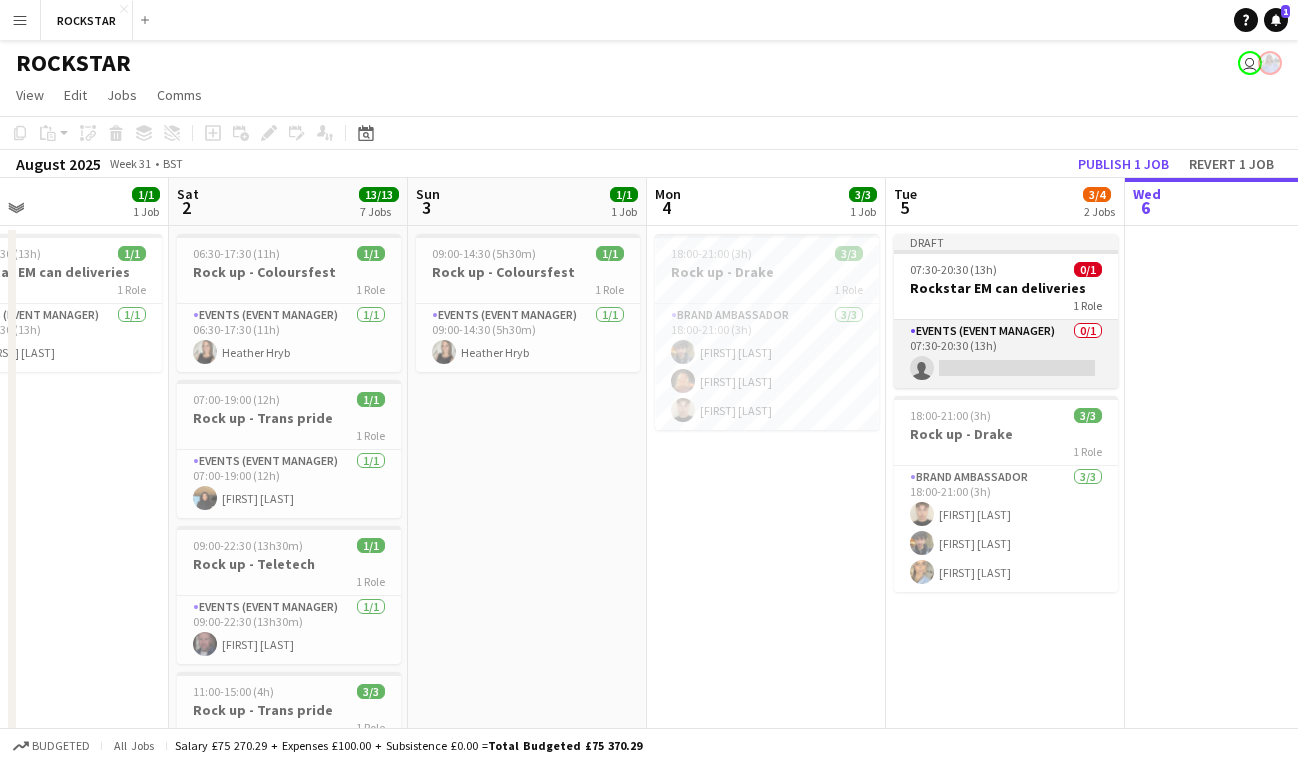 click at bounding box center (1006, 354) 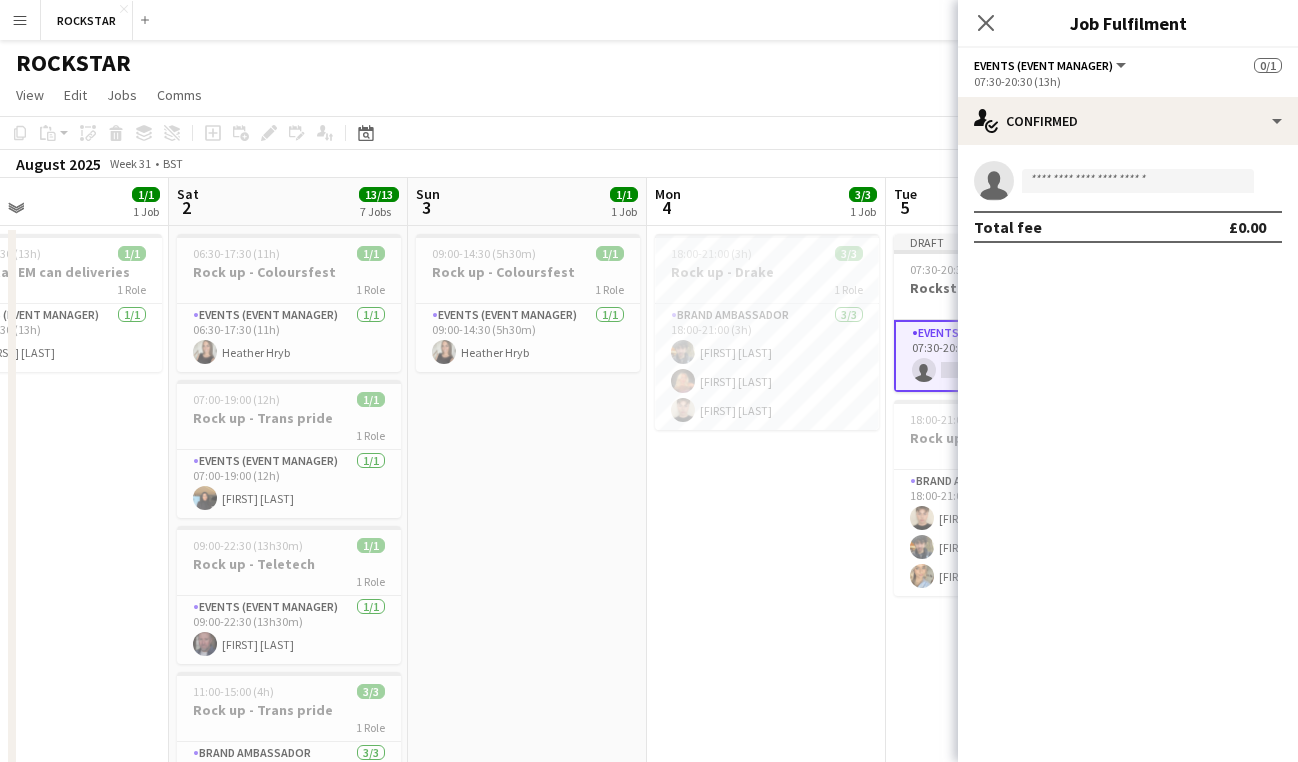 click on "07:30-20:30 (13h)" 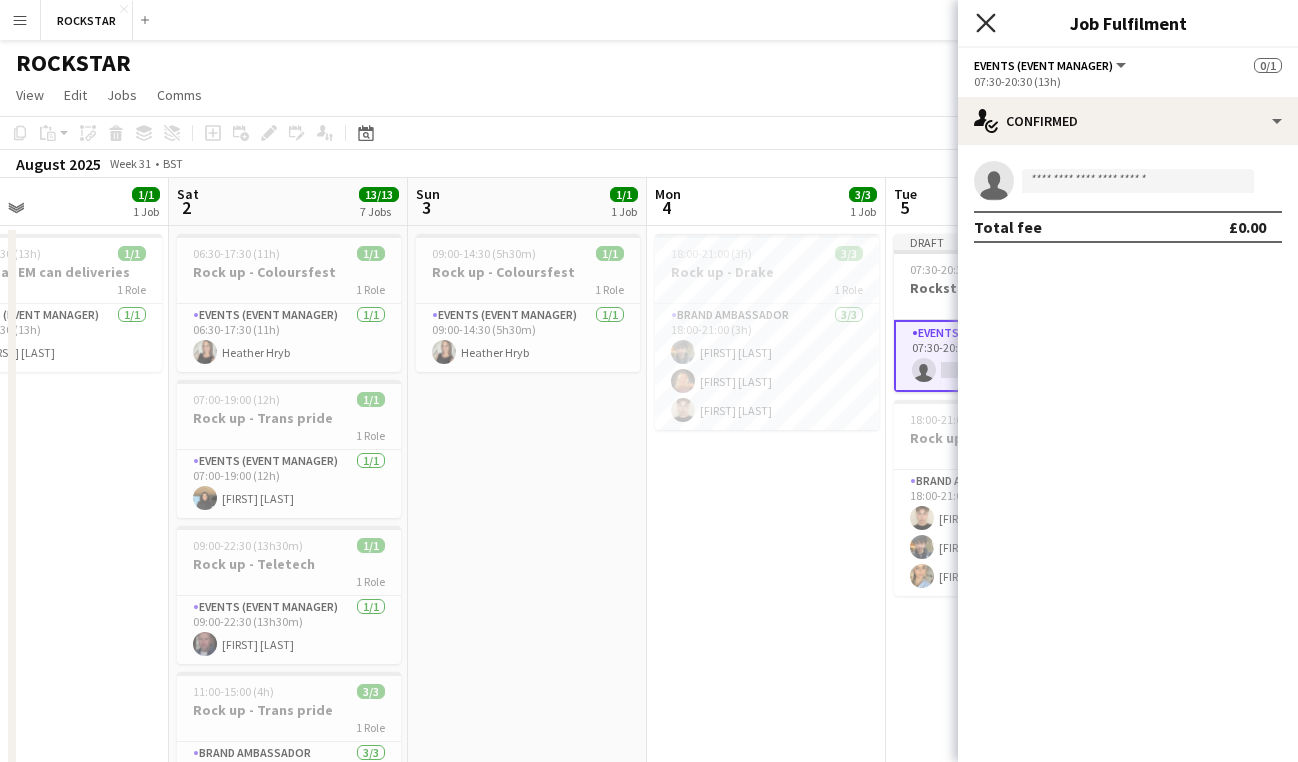 click on "Close pop-in" 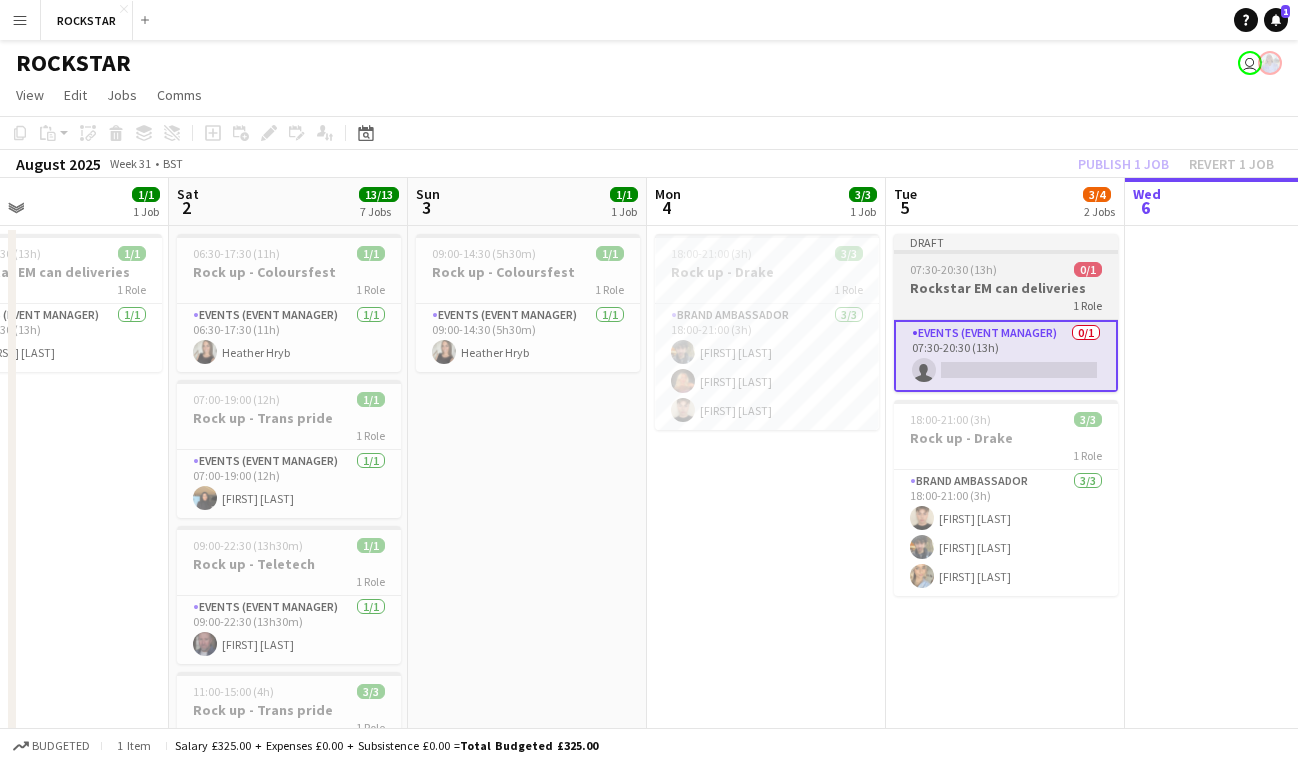 click on "07:30-20:30 (13h)" at bounding box center [953, 269] 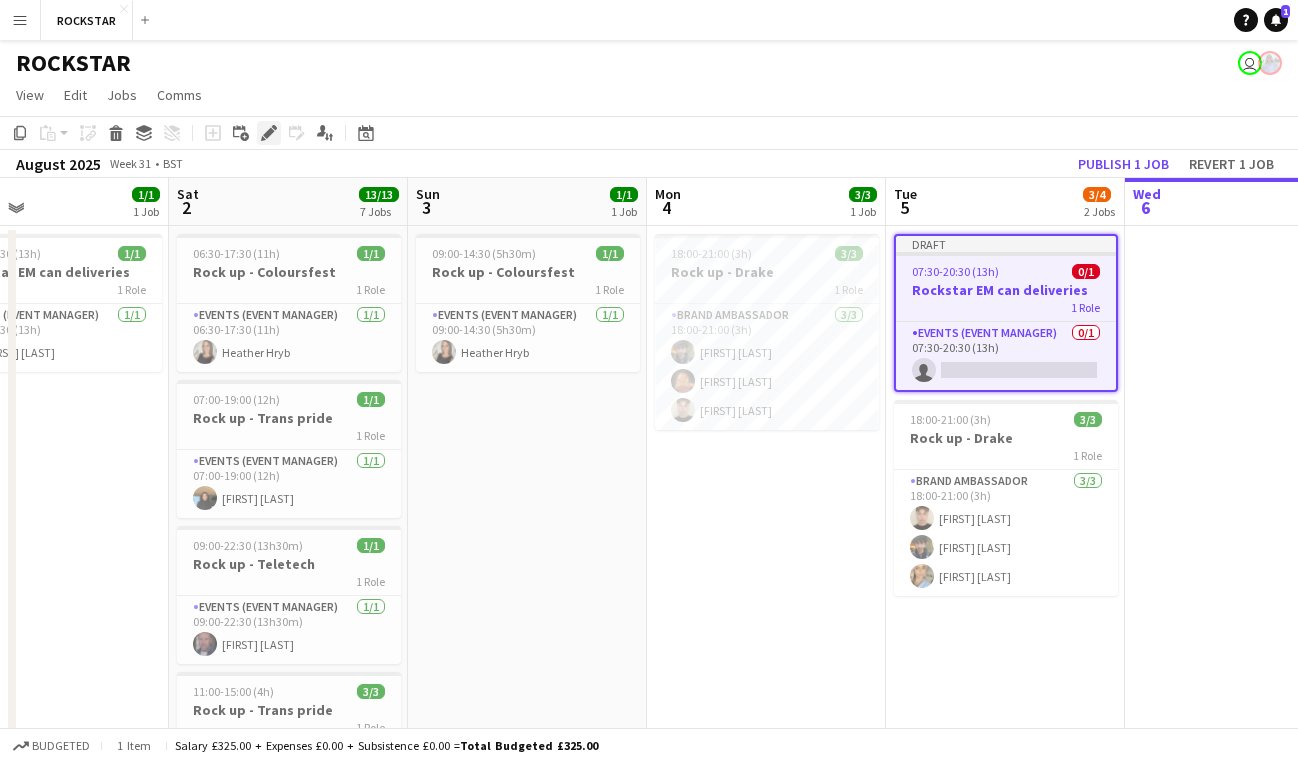 click 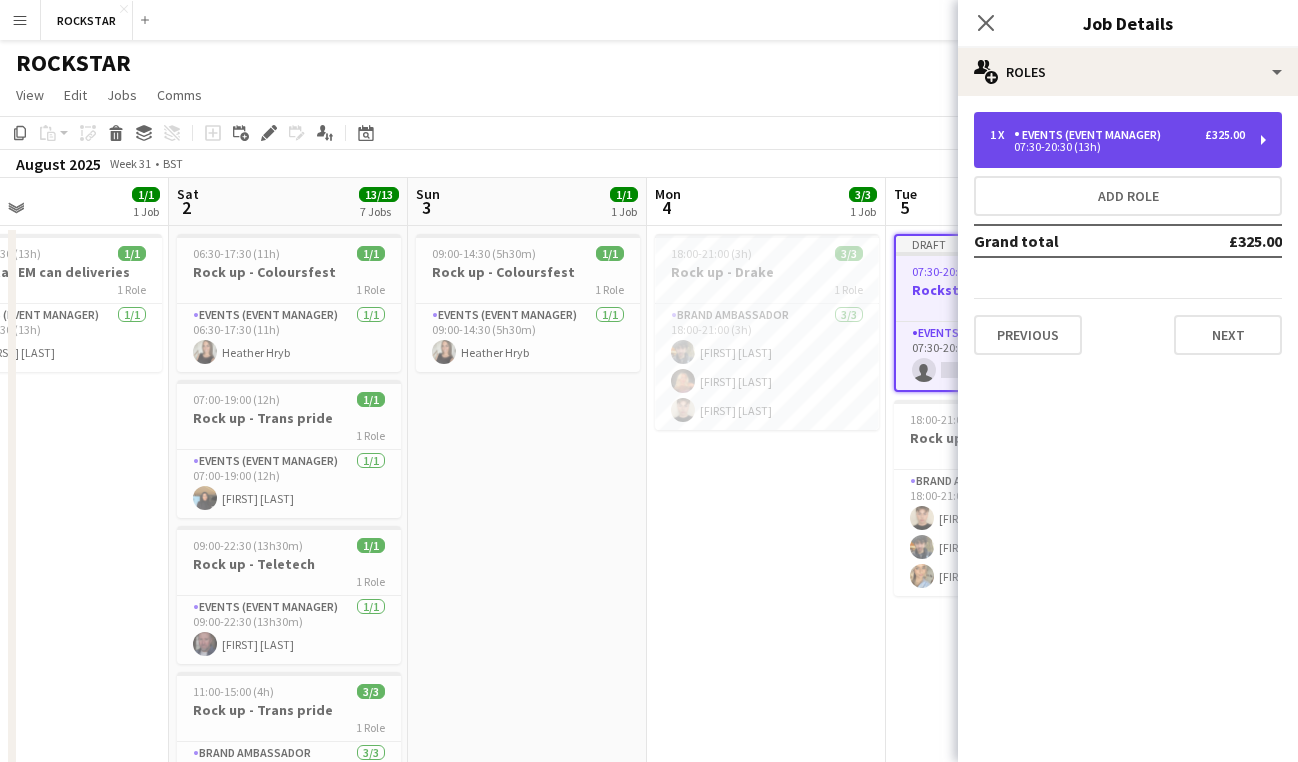 click on "1 x   Events (Event Manager)   £325.00   07:30-20:30 (13h)" at bounding box center (1128, 140) 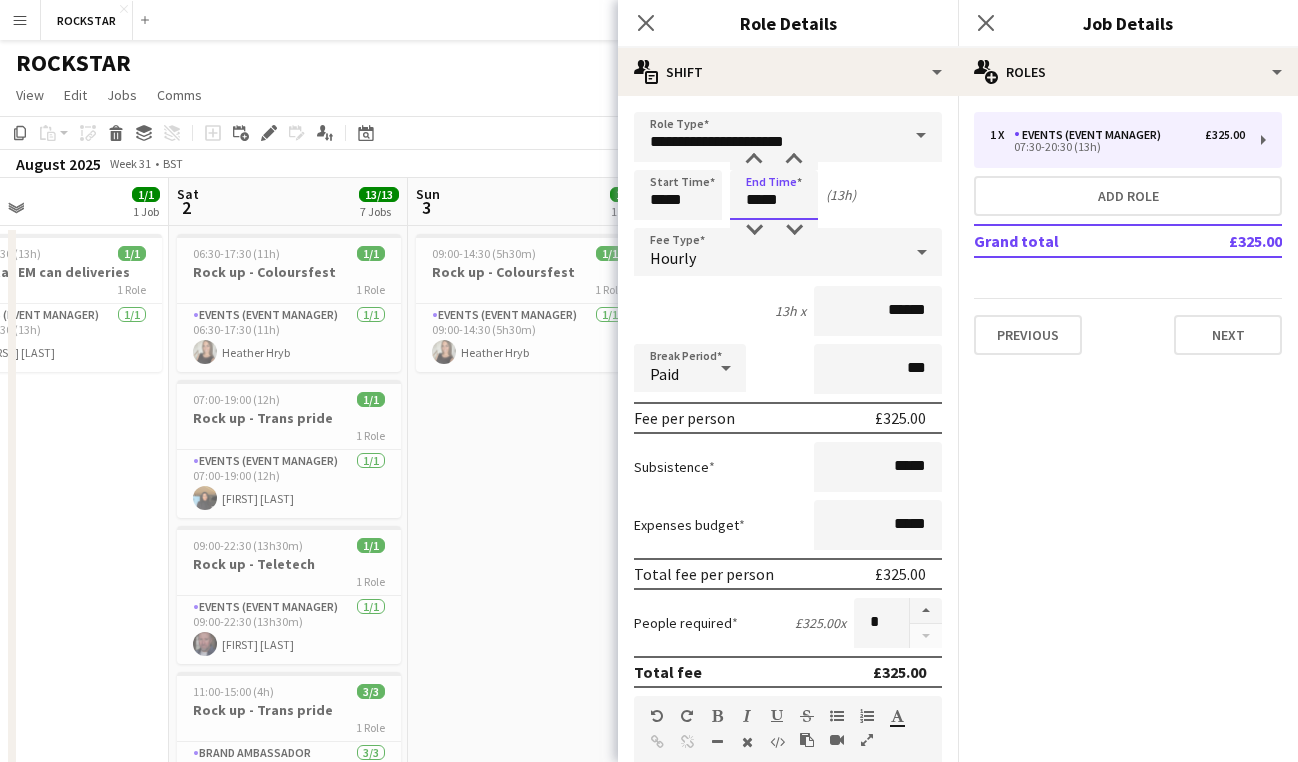 click on "*****" at bounding box center (774, 195) 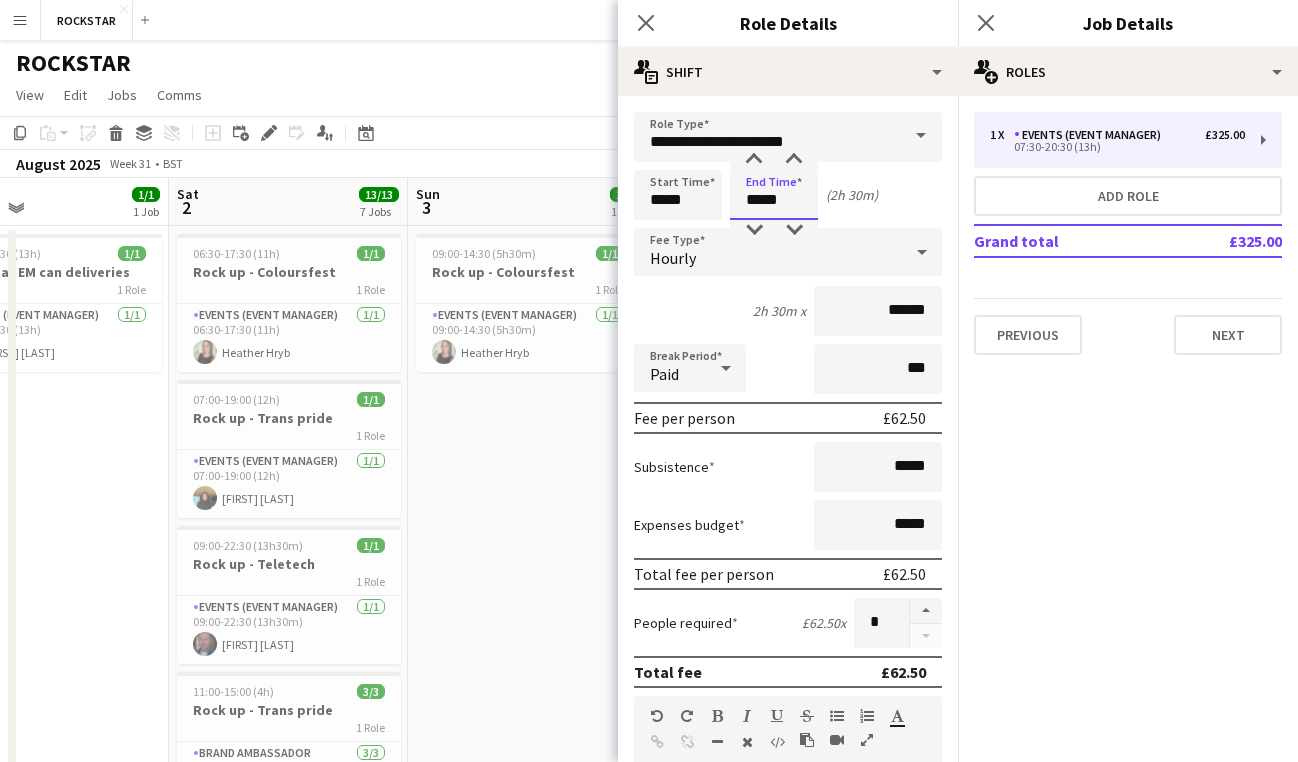 type on "*****" 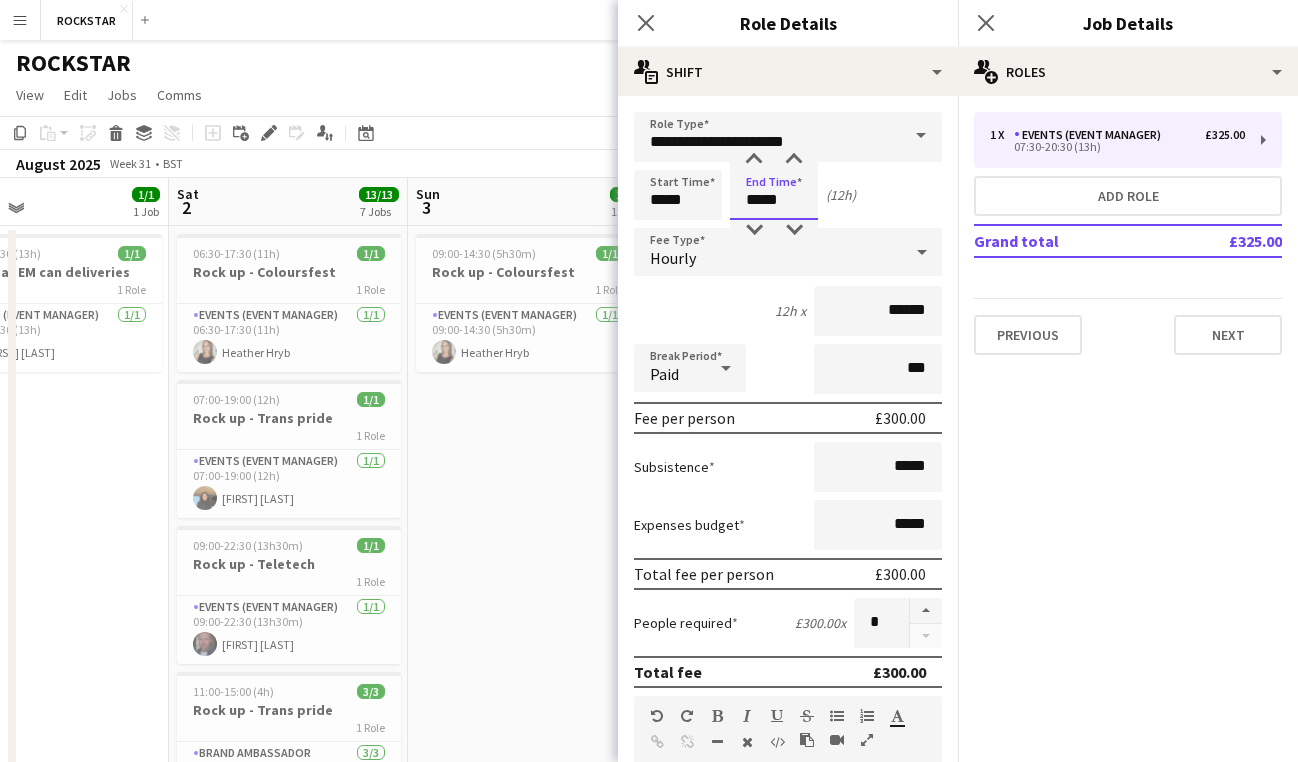 type on "*****" 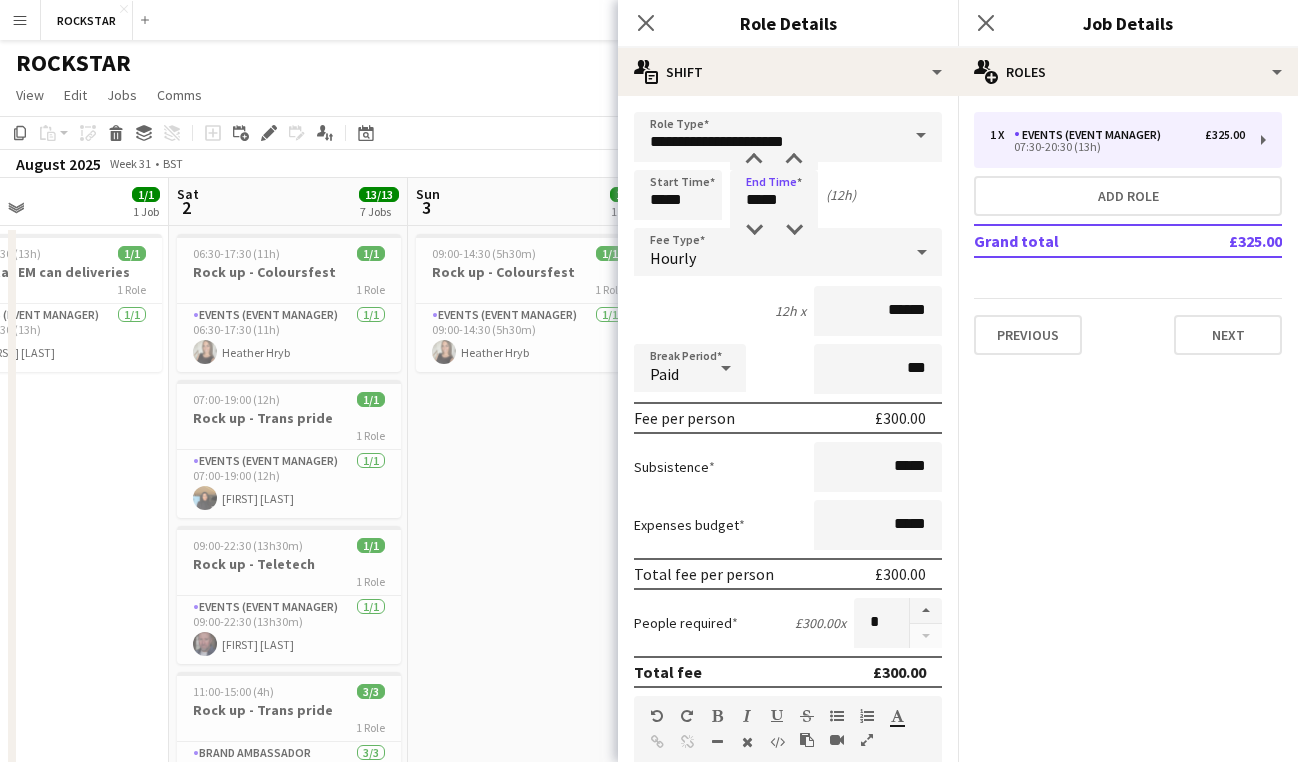 click on "12h x  ******" at bounding box center (788, 311) 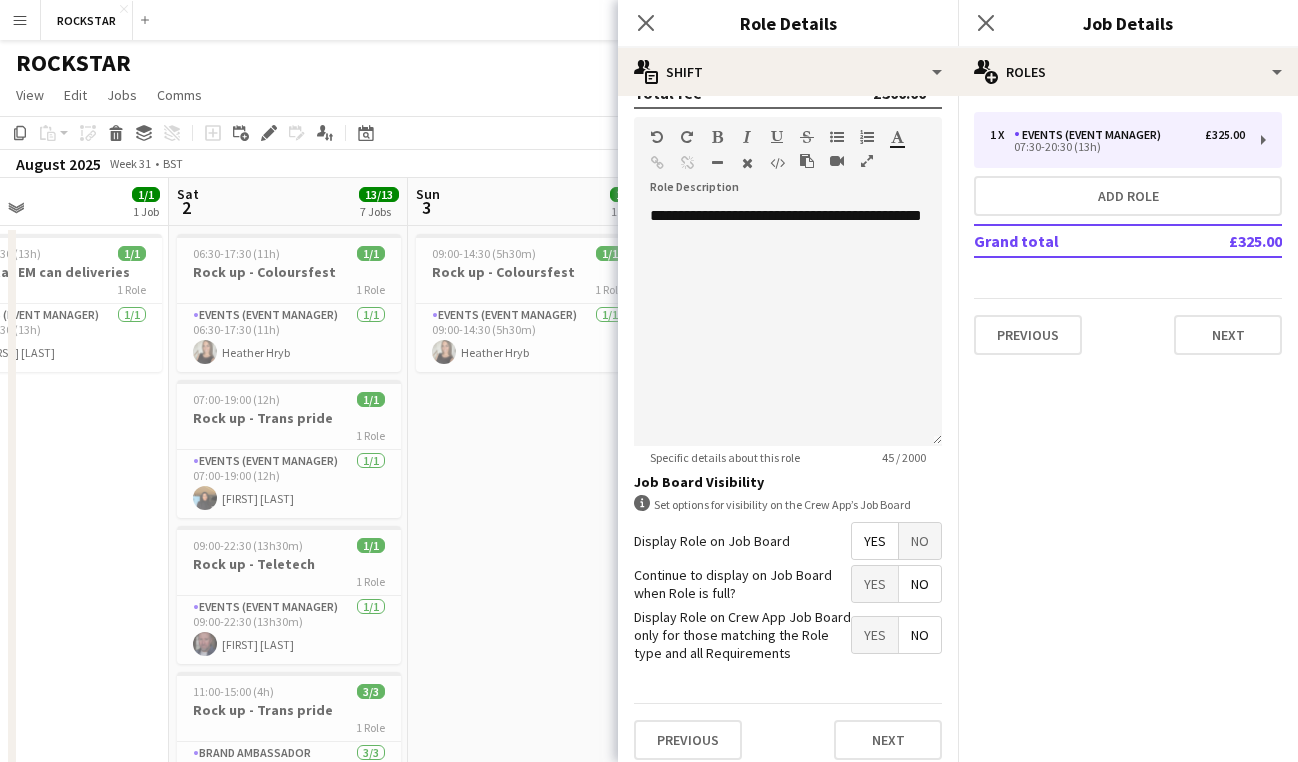 scroll, scrollTop: 590, scrollLeft: 0, axis: vertical 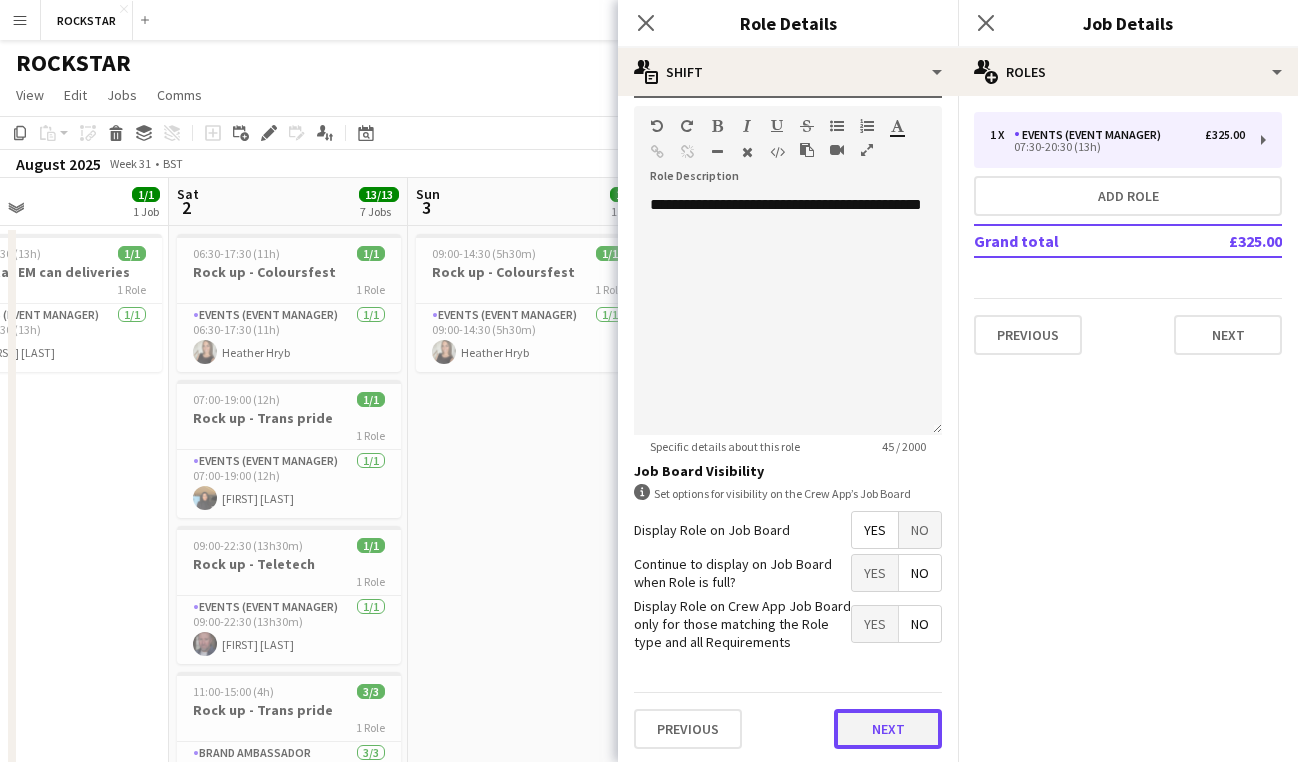 click on "Next" at bounding box center [888, 729] 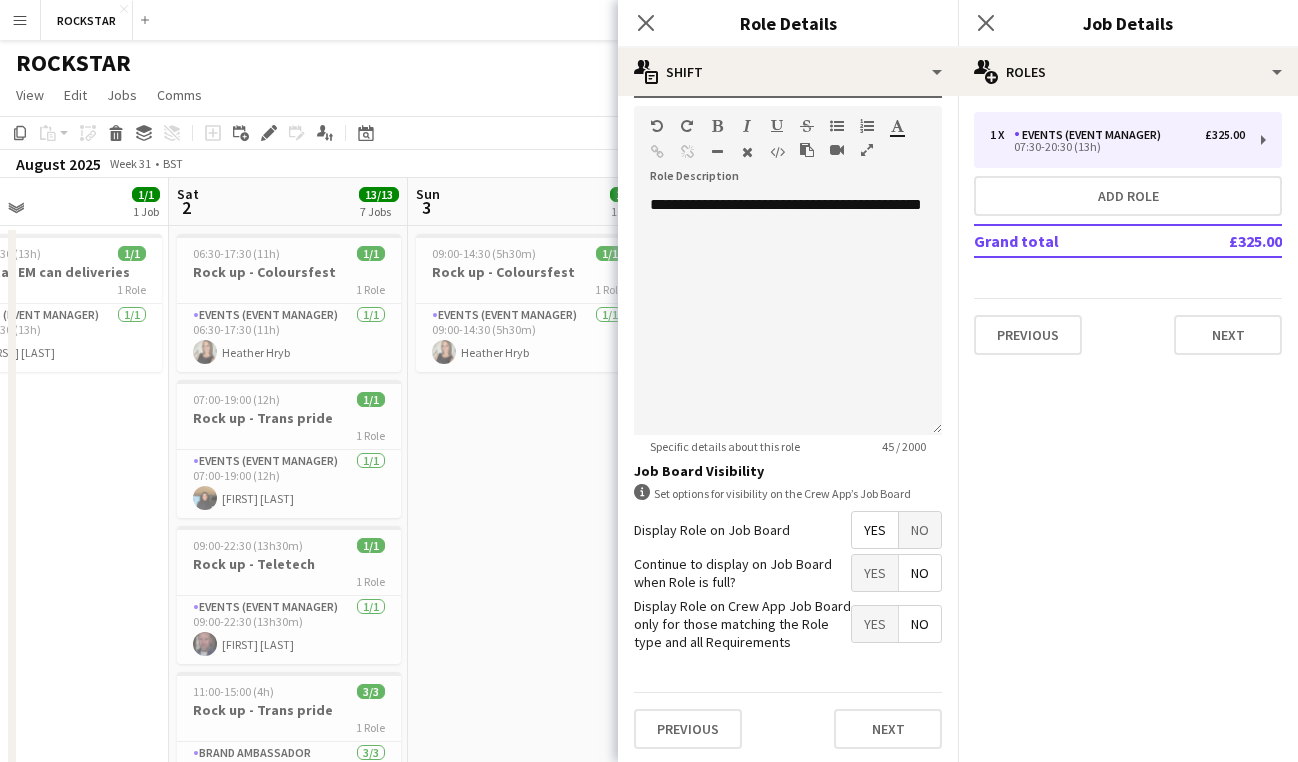 scroll, scrollTop: 0, scrollLeft: 0, axis: both 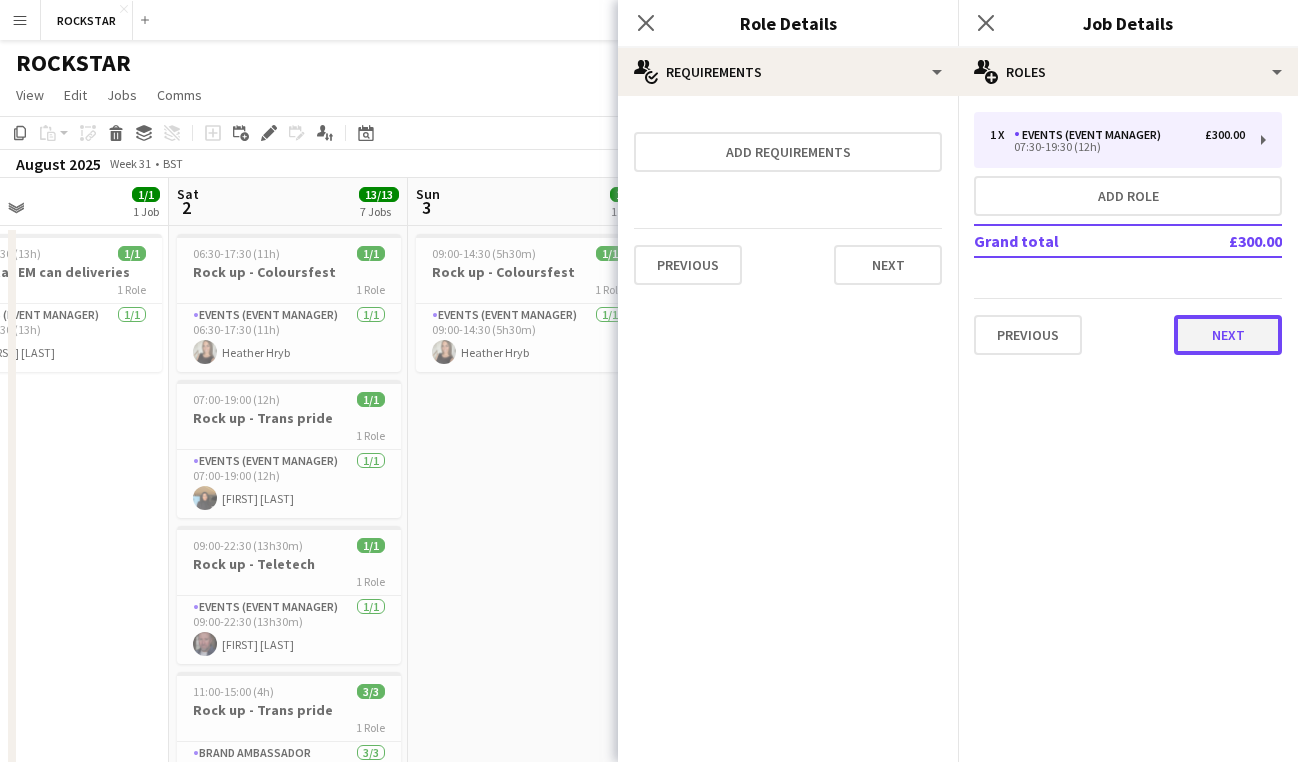 click on "Next" at bounding box center [1228, 335] 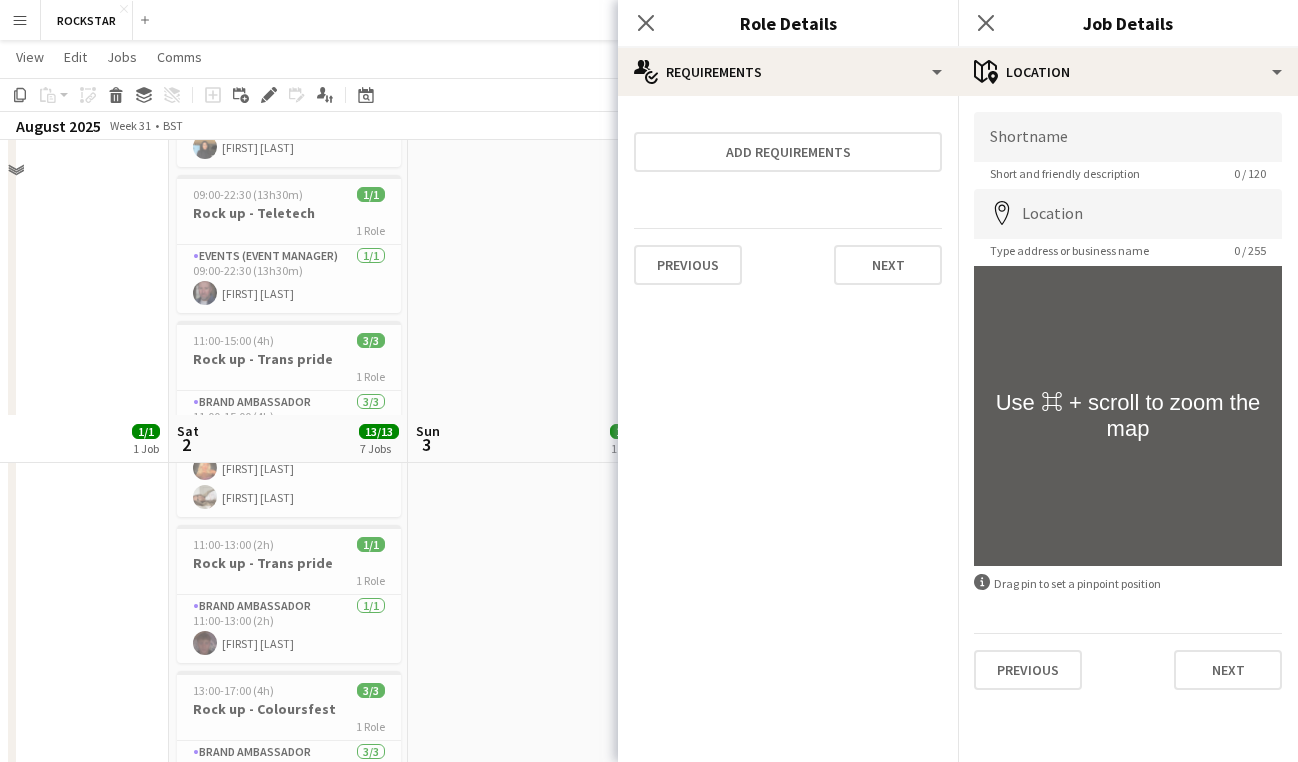 scroll, scrollTop: 624, scrollLeft: 0, axis: vertical 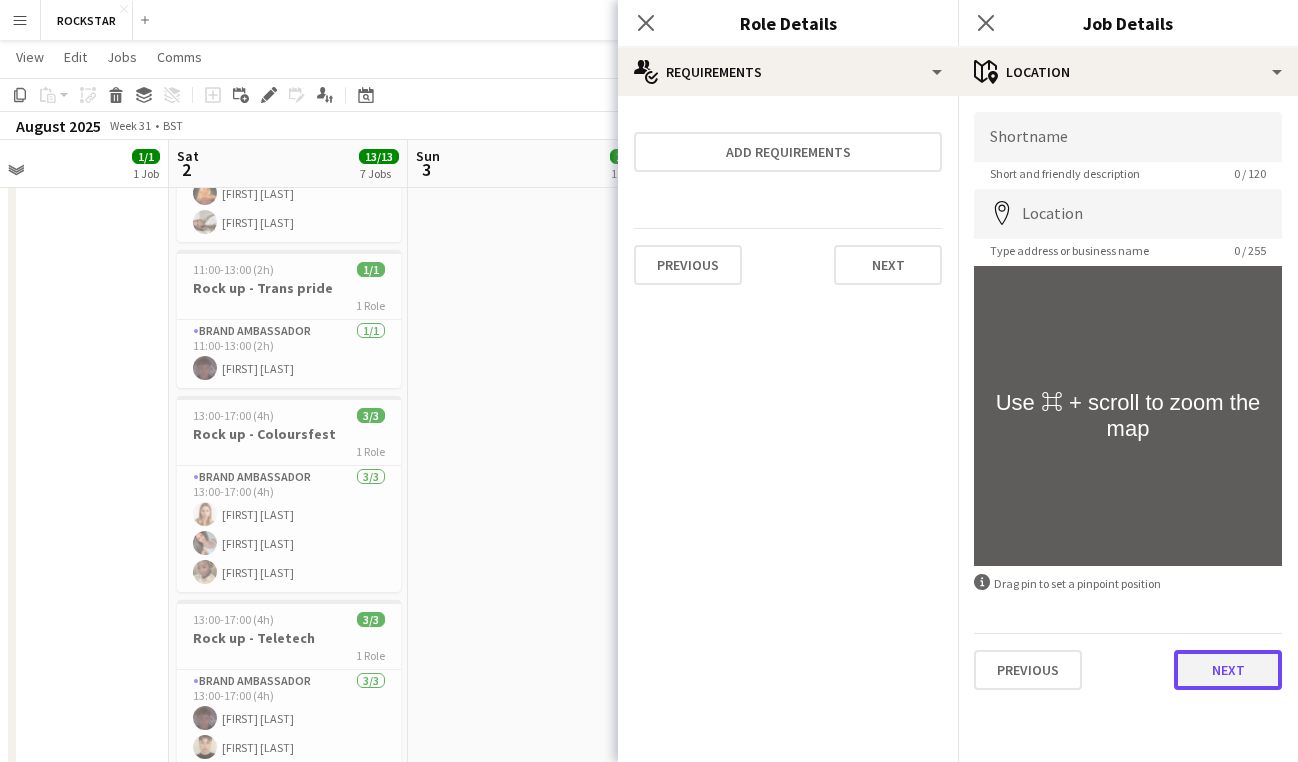 click on "Next" at bounding box center (1228, 670) 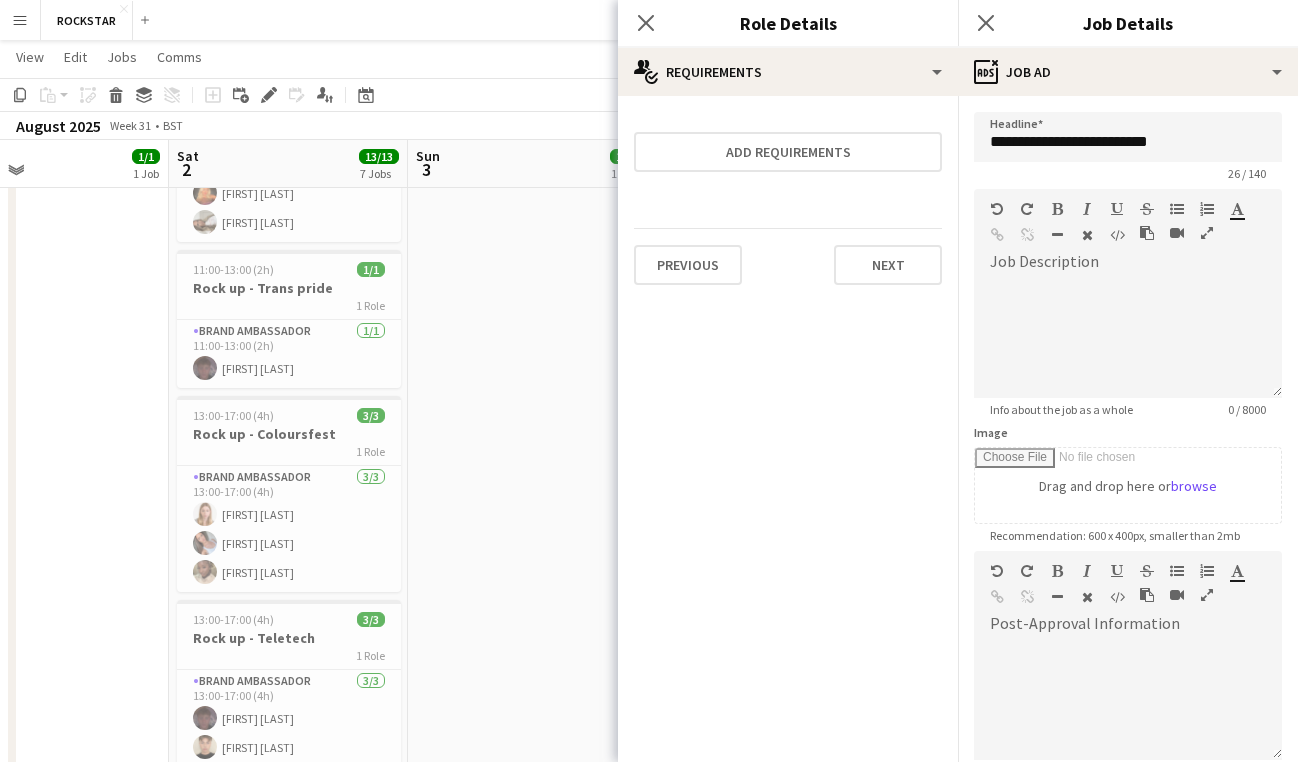 scroll, scrollTop: 227, scrollLeft: 0, axis: vertical 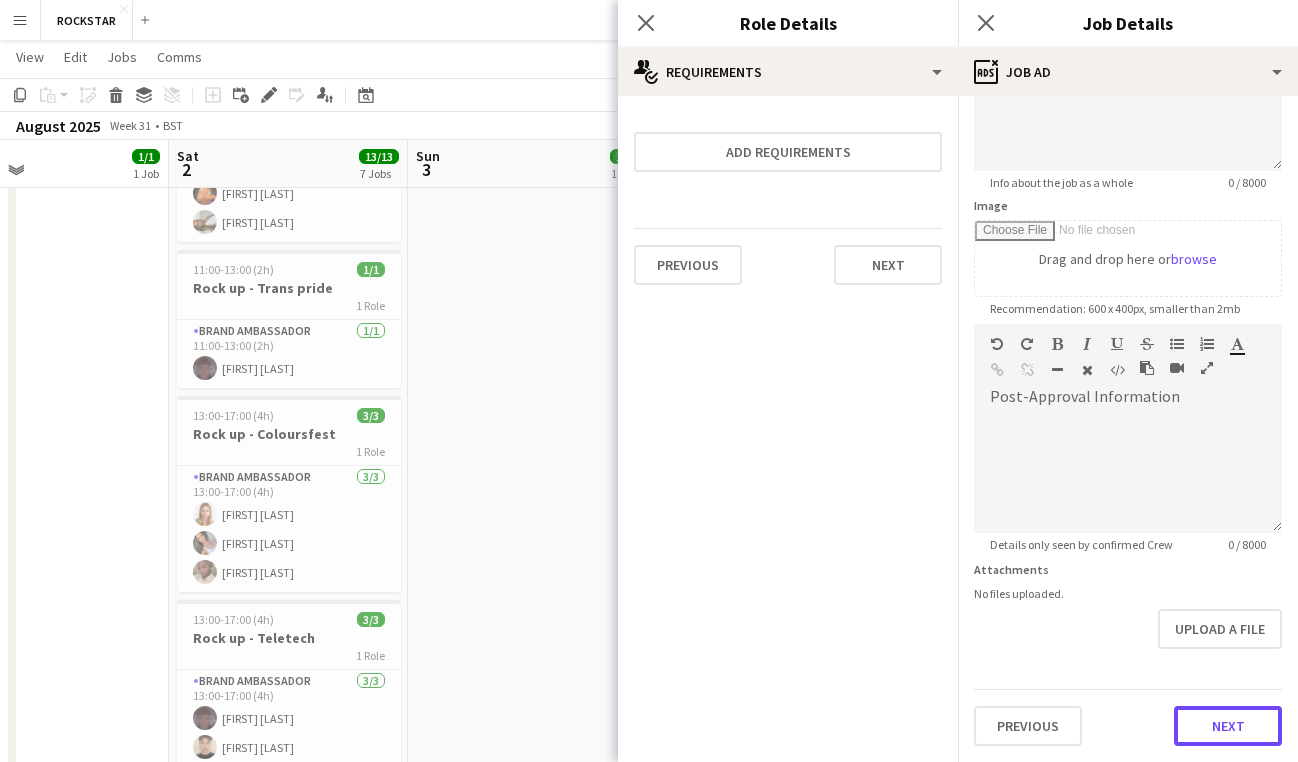 click on "Next" at bounding box center (1228, 726) 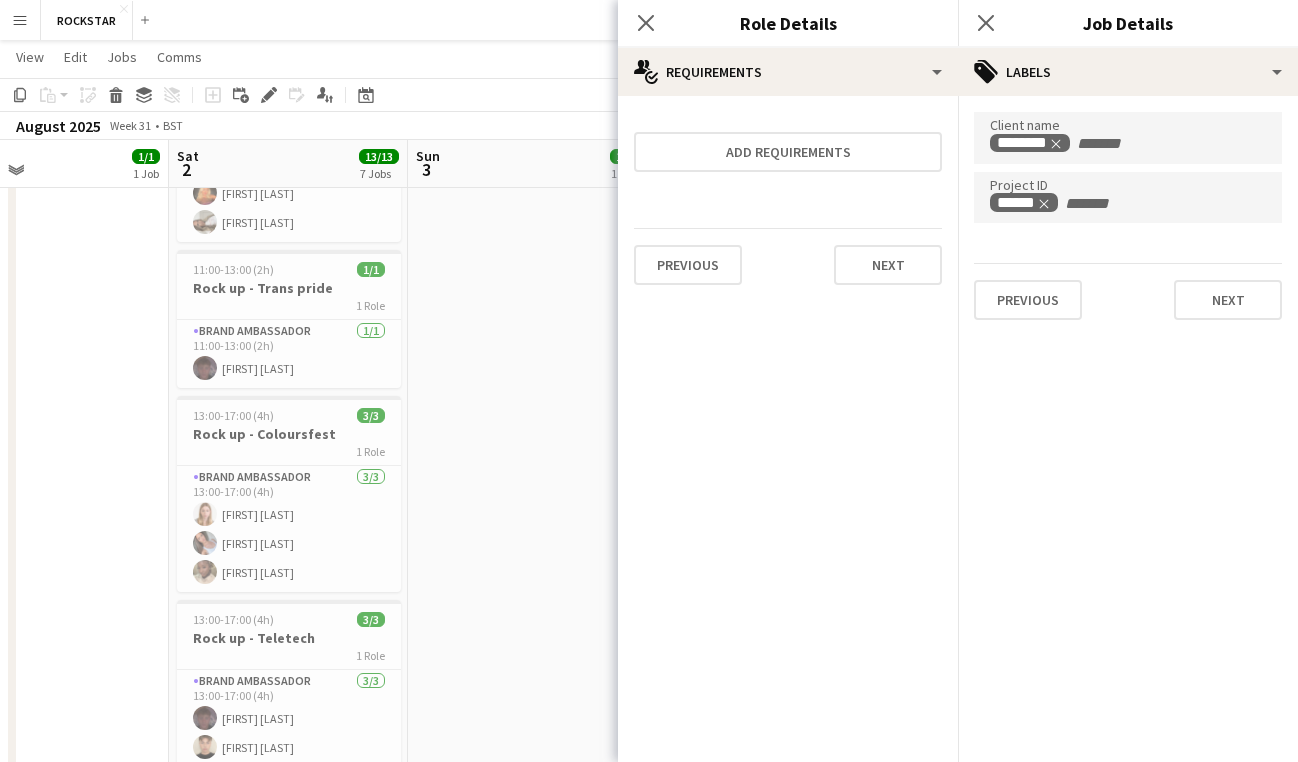 scroll, scrollTop: 0, scrollLeft: 0, axis: both 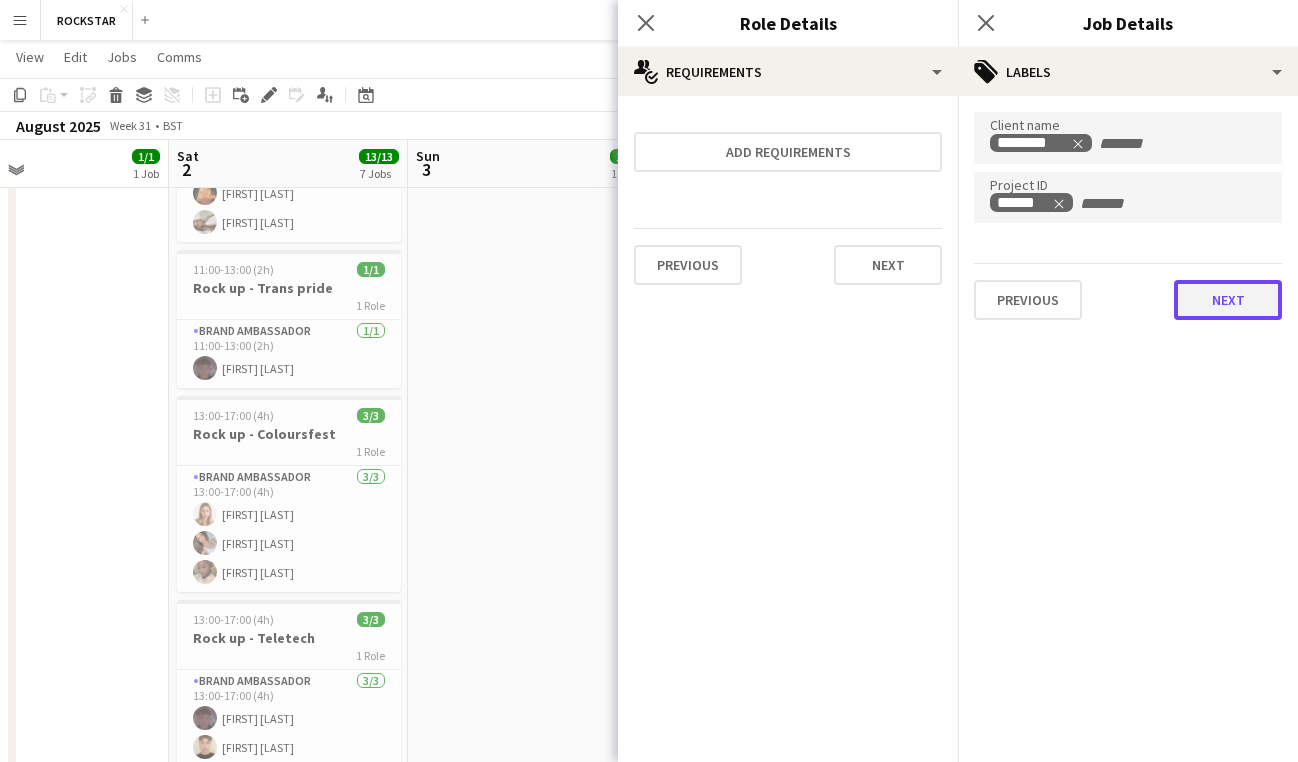 click on "Next" at bounding box center (1228, 300) 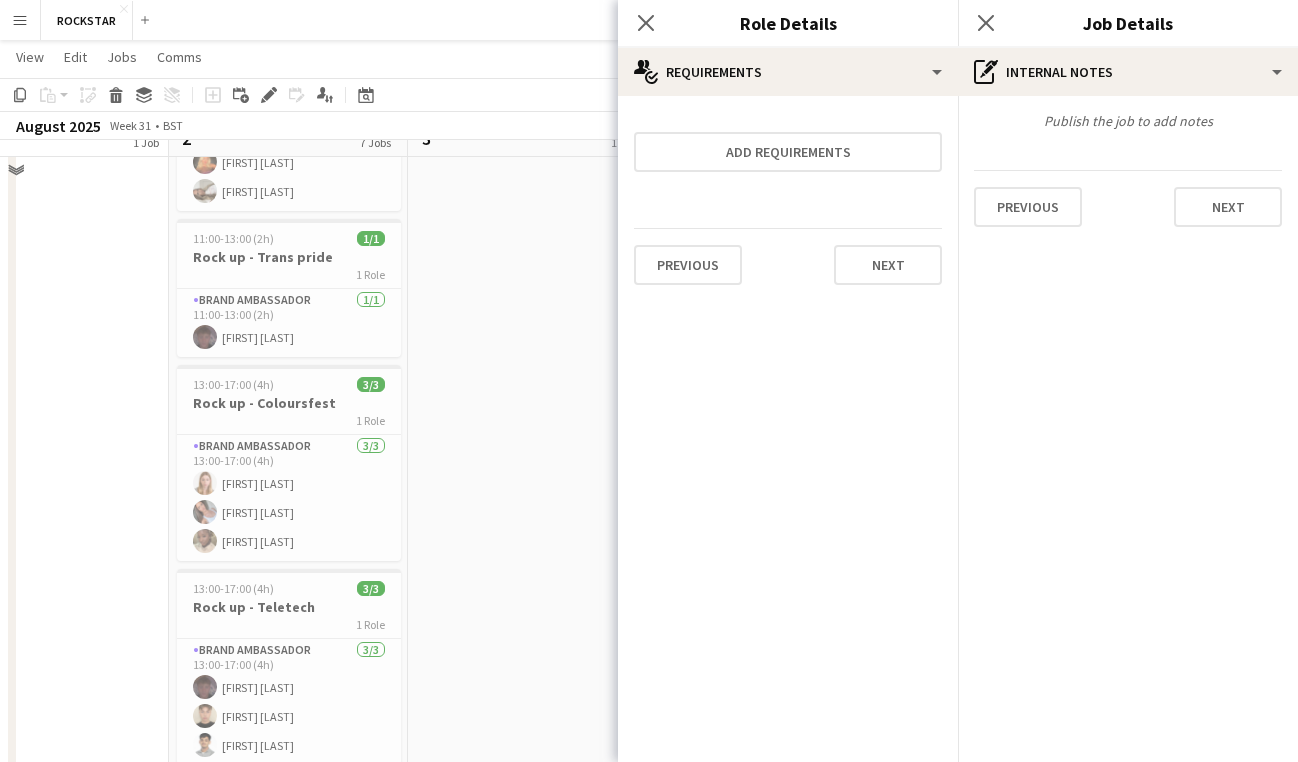 scroll, scrollTop: 675, scrollLeft: 0, axis: vertical 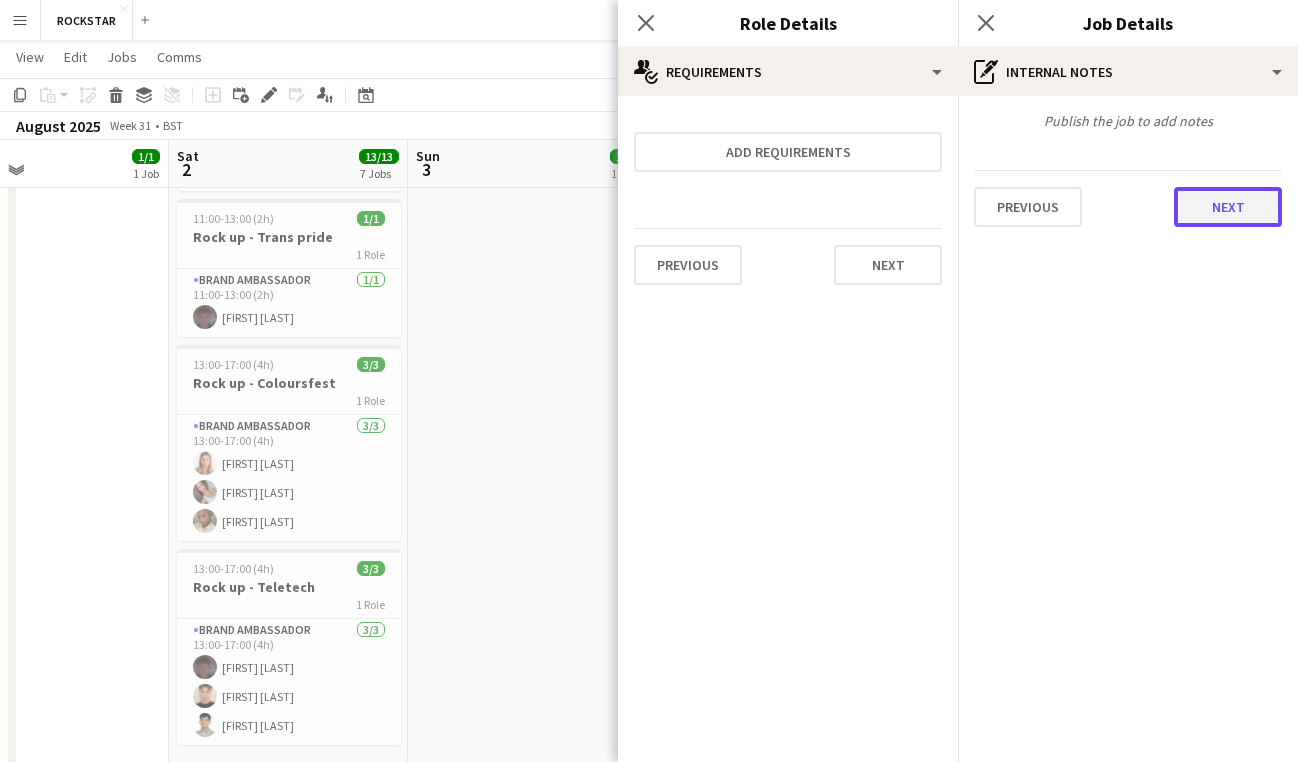 click on "Next" at bounding box center [1228, 207] 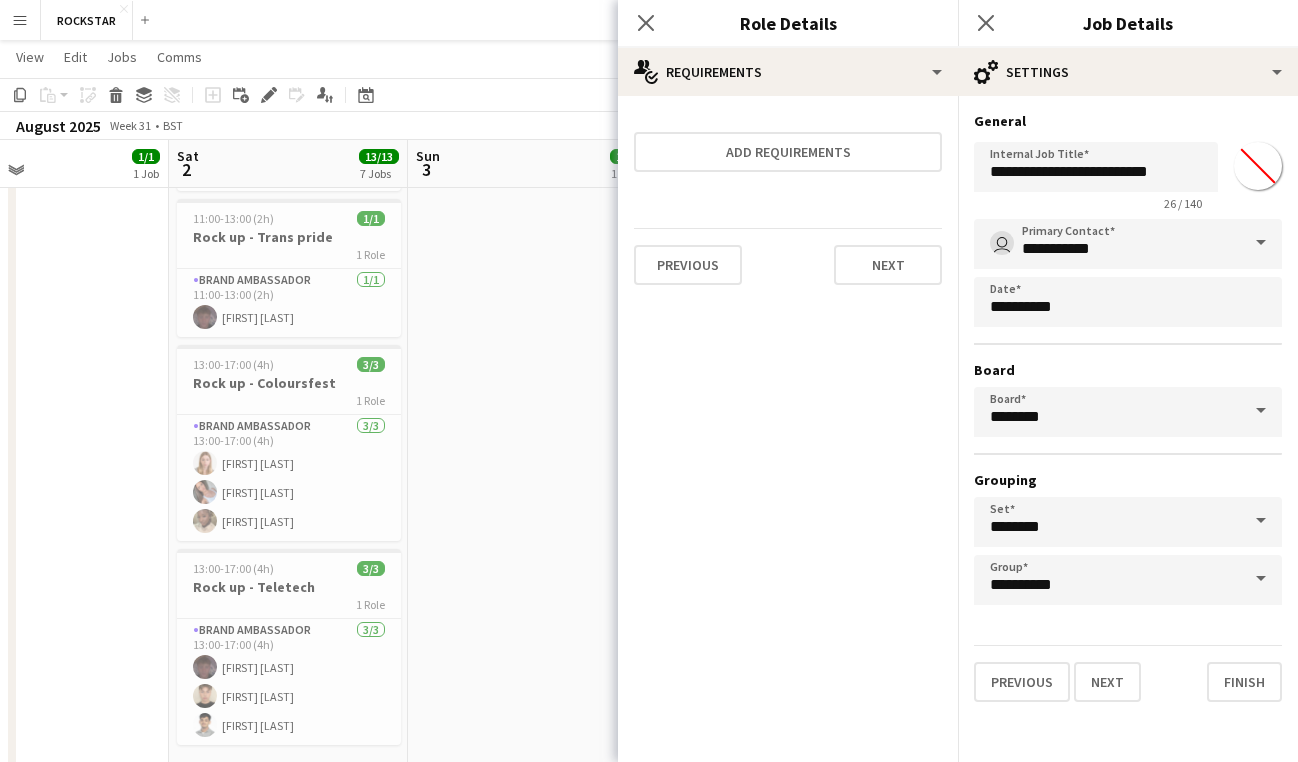 click on "Previous   Next   Finish" at bounding box center (1128, 673) 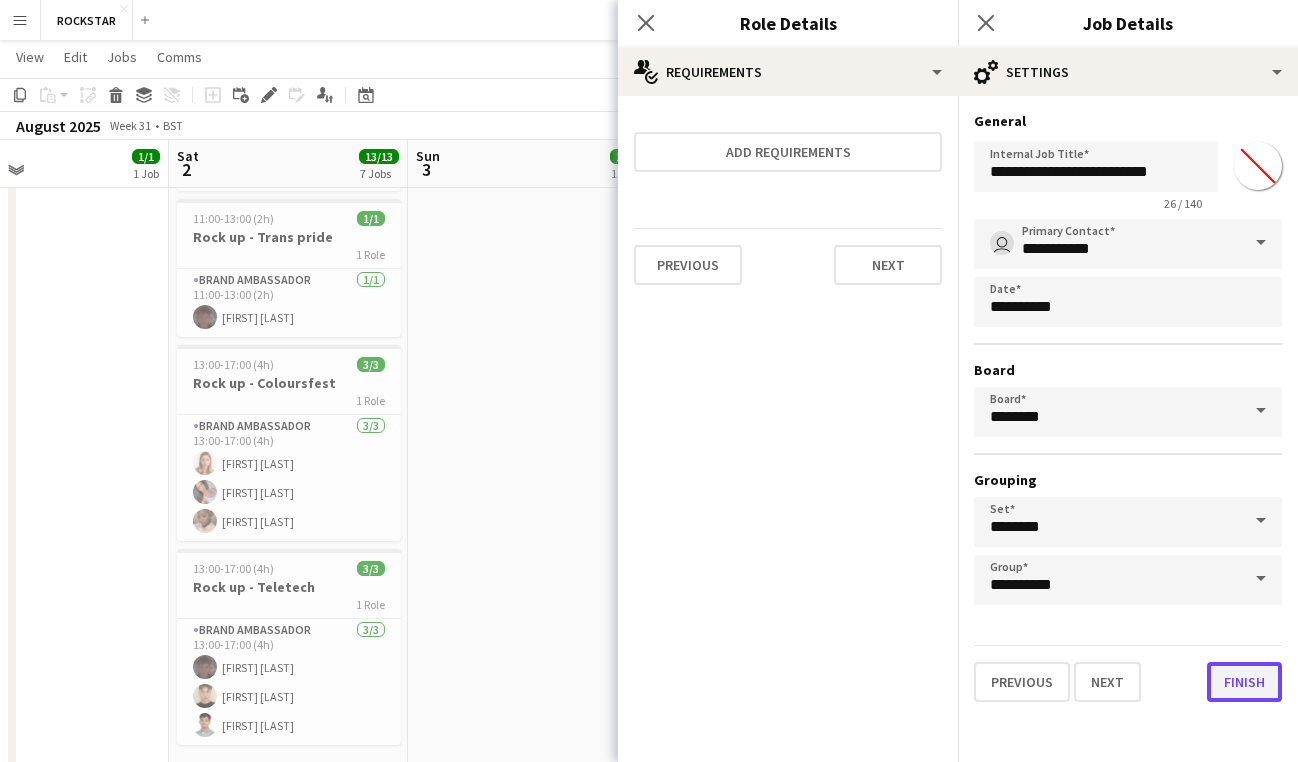 click on "Finish" at bounding box center (1244, 682) 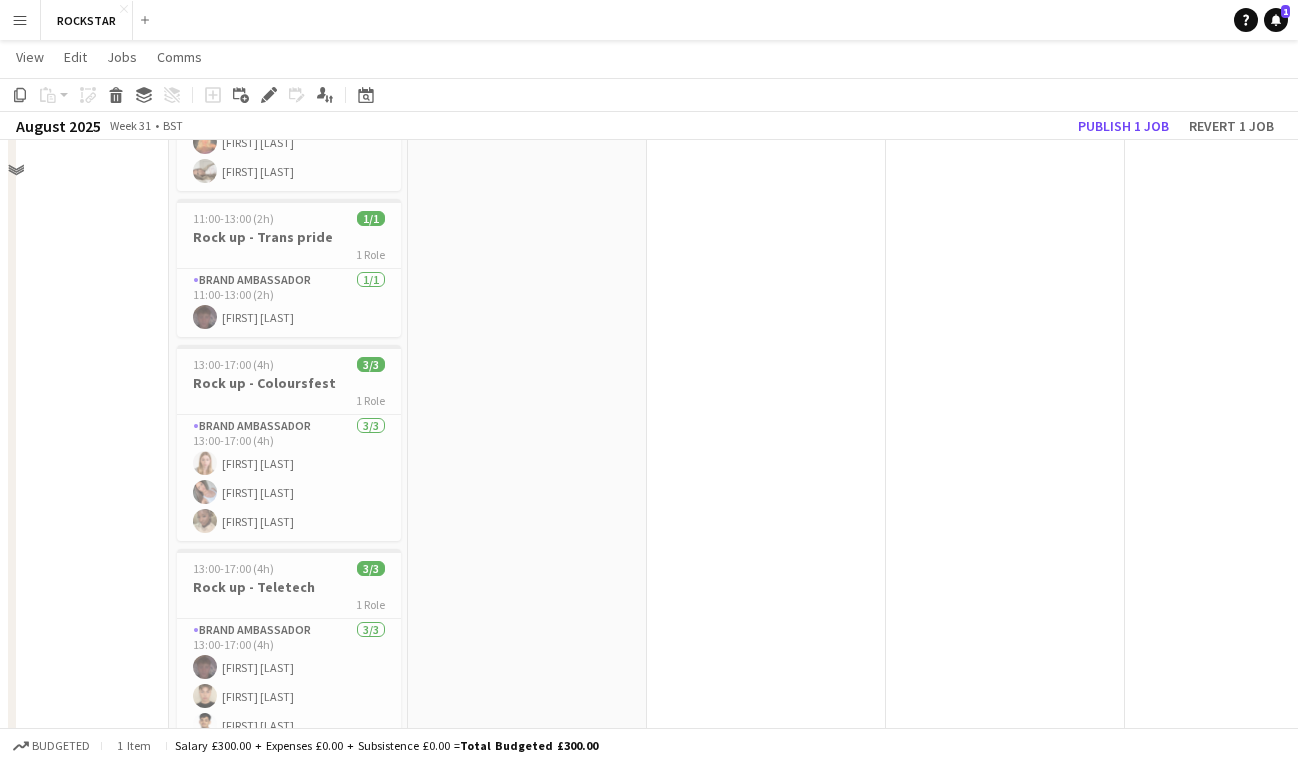 scroll, scrollTop: 0, scrollLeft: 0, axis: both 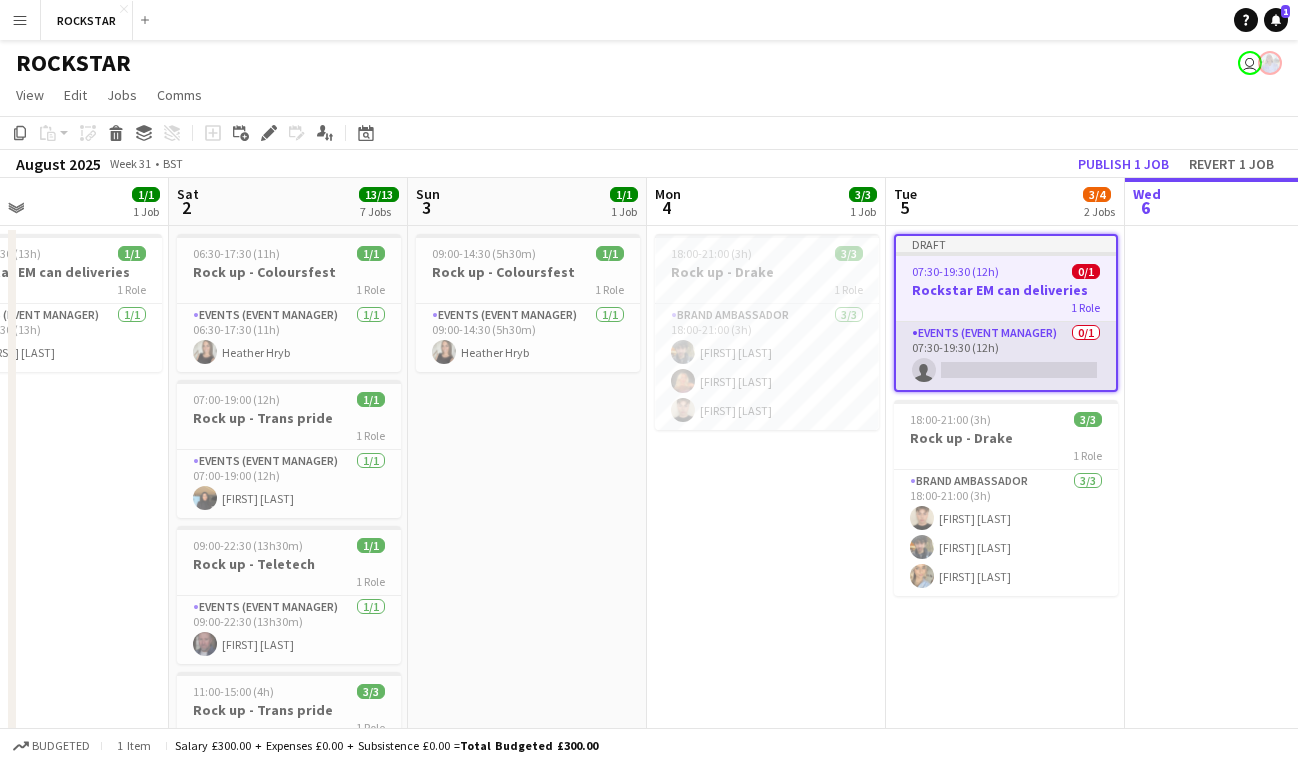 click at bounding box center [1006, 356] 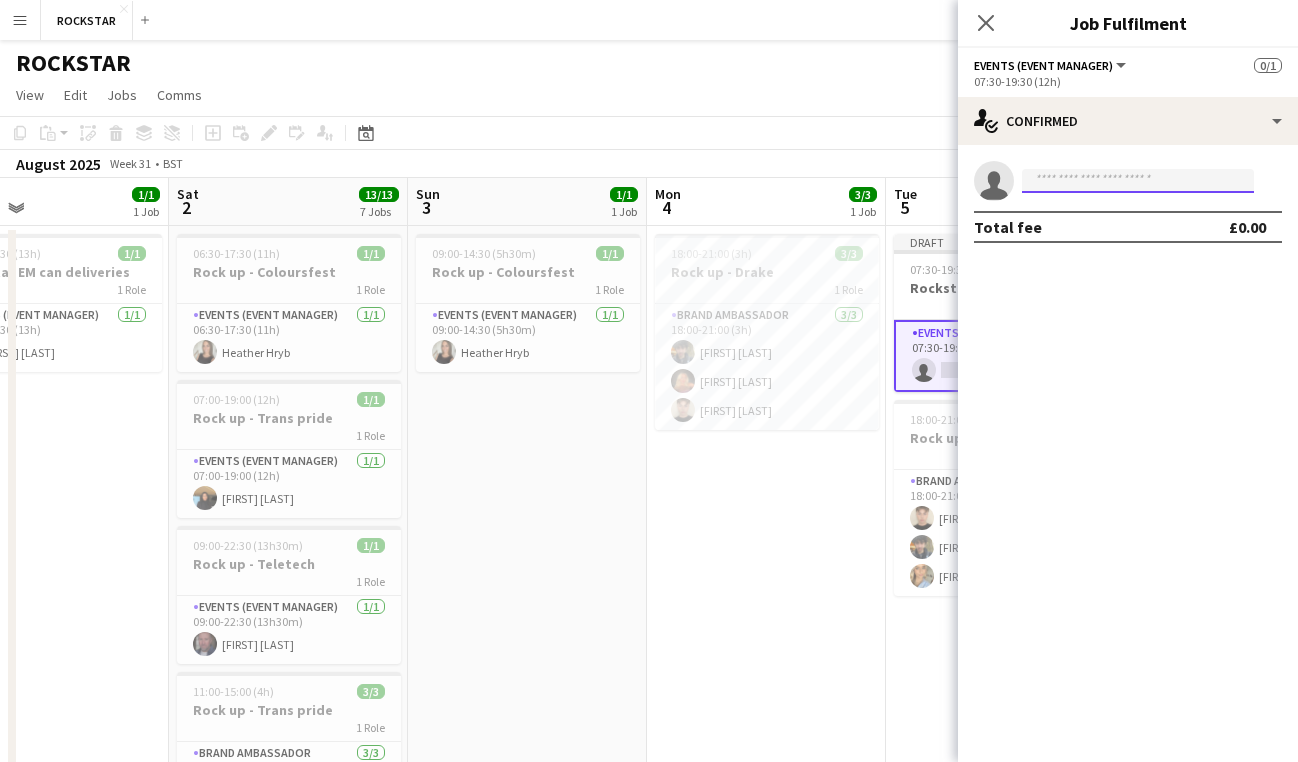 click at bounding box center (1138, 181) 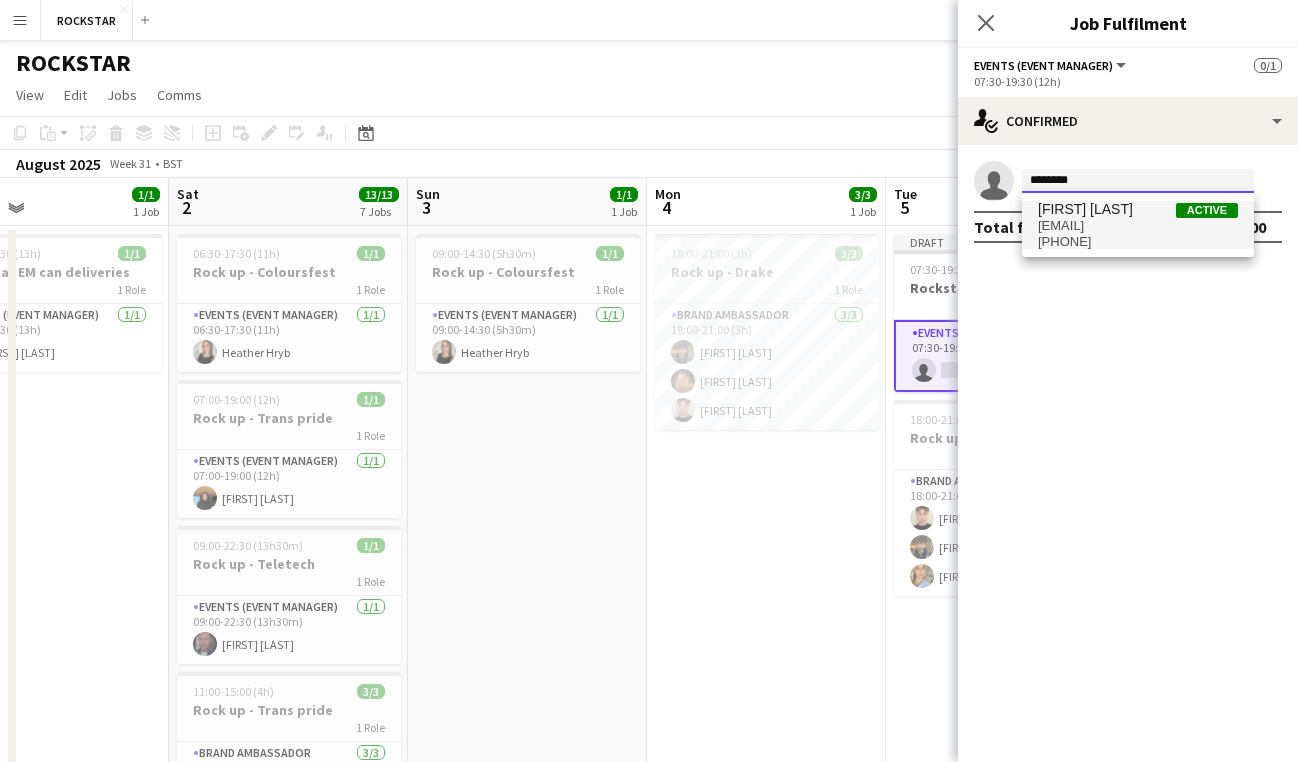 type on "********" 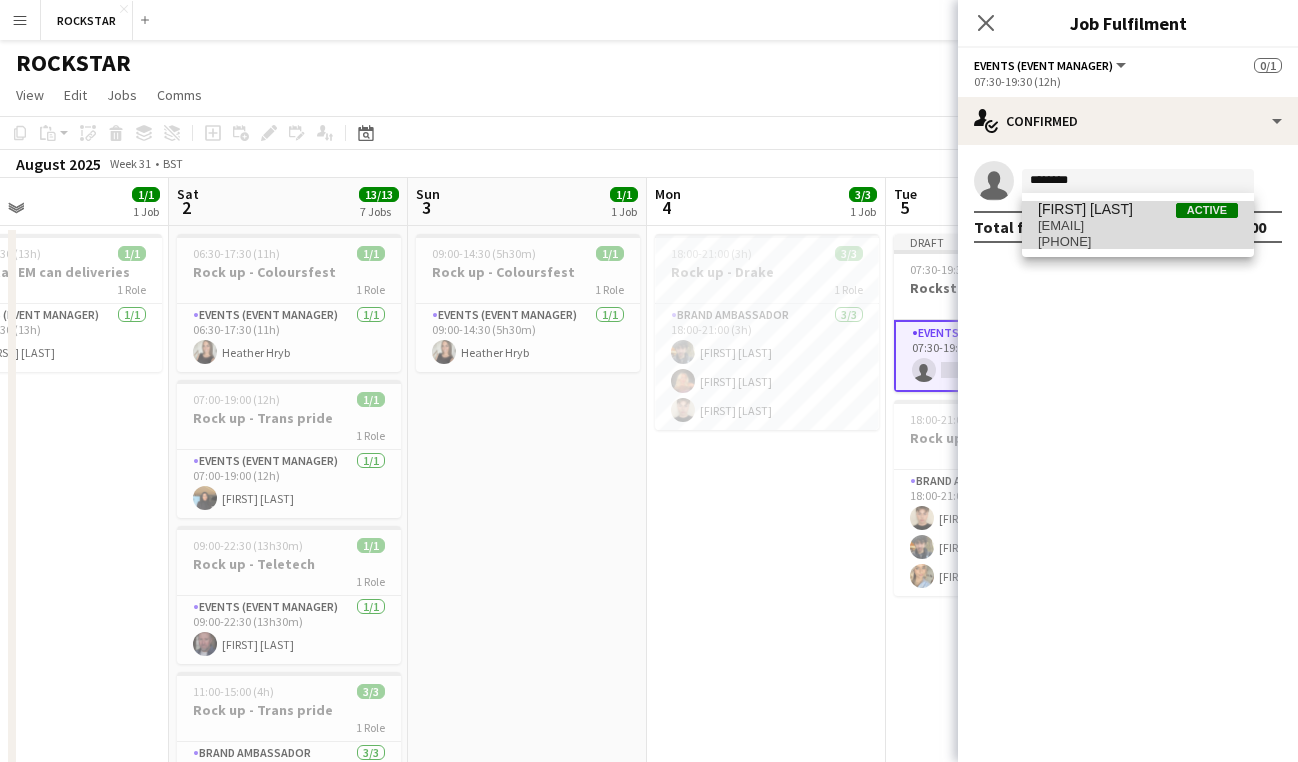 click on "[EMAIL]" at bounding box center (1138, 226) 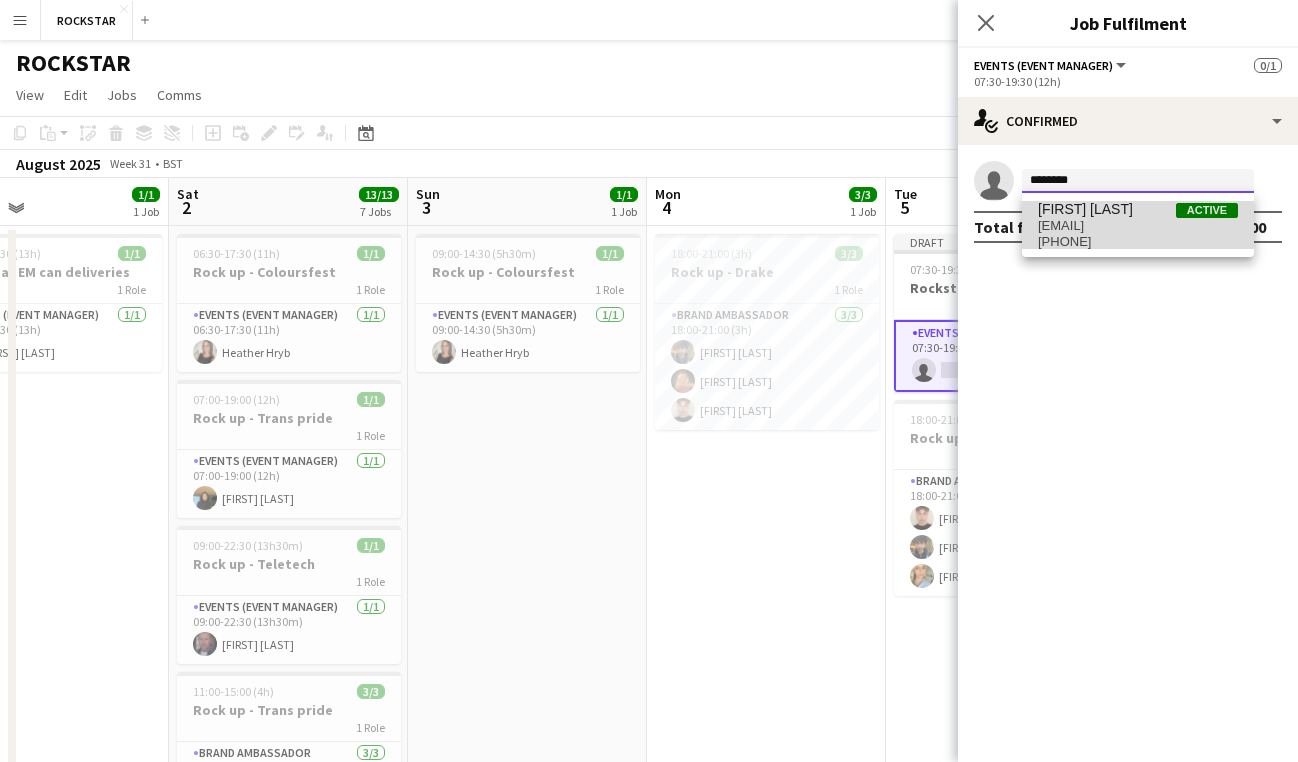 type 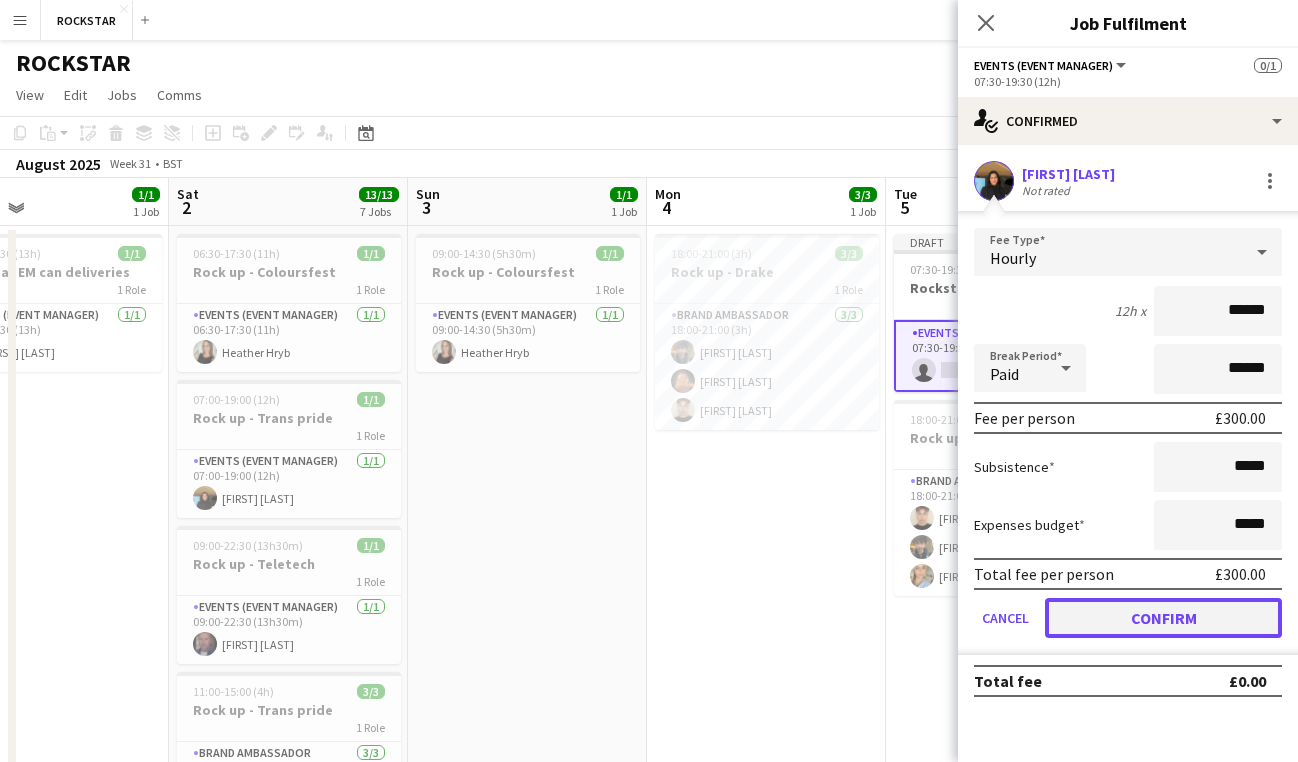 click on "Confirm" at bounding box center [1163, 618] 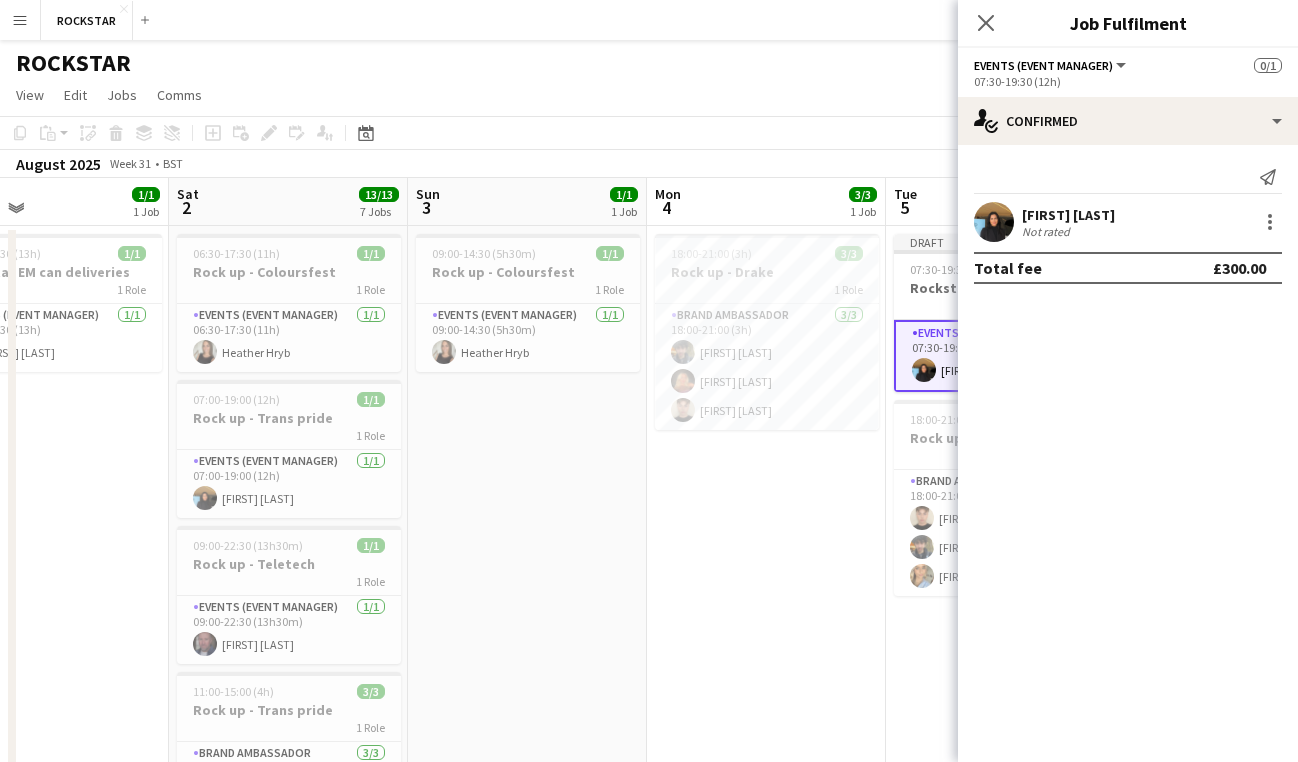 click on "Close pop-in" 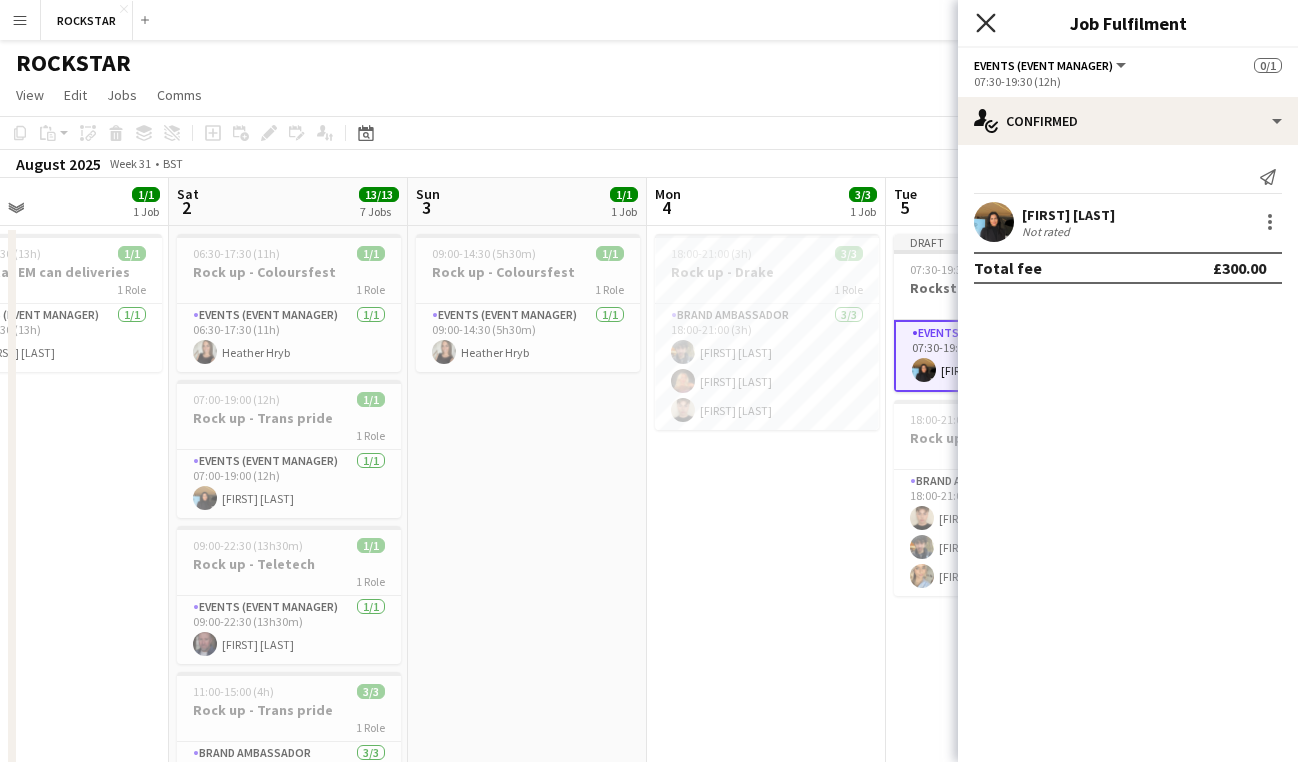 click 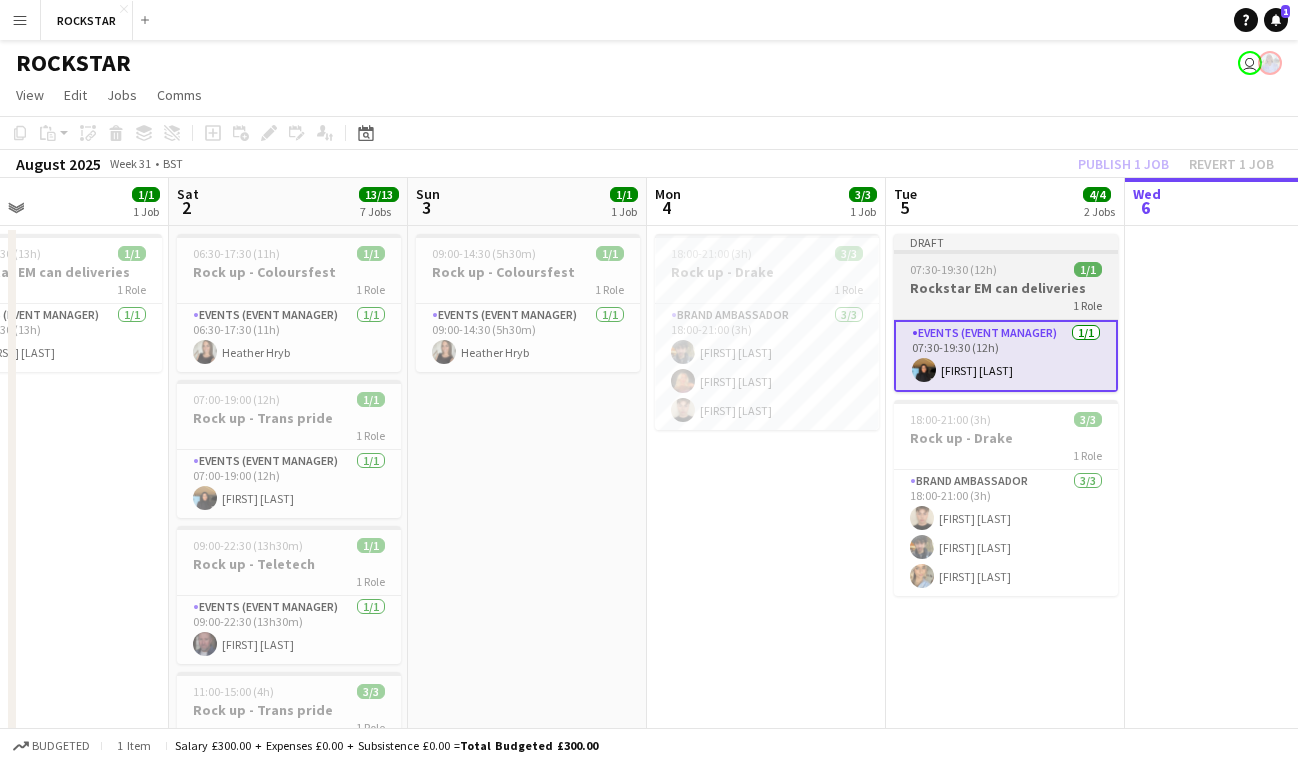 click on "1 Role" at bounding box center [1006, 305] 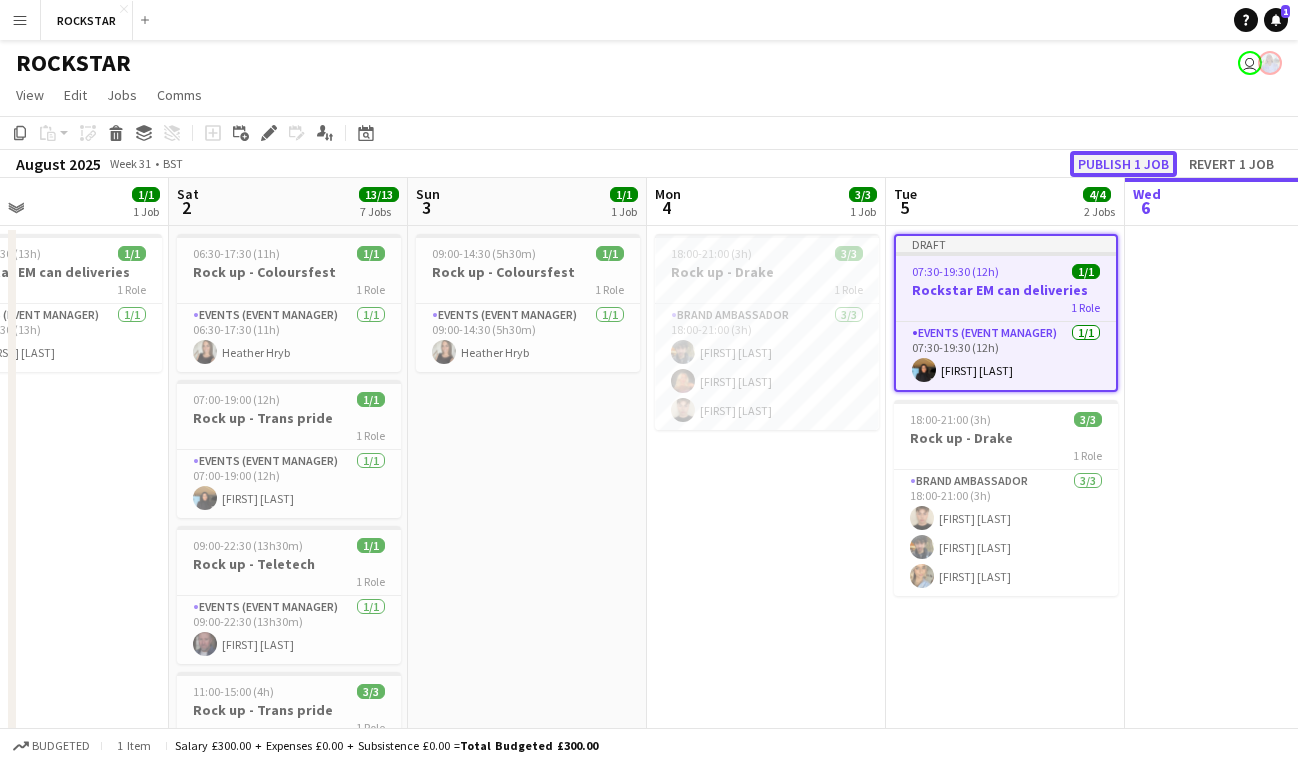 click on "Publish 1 job" 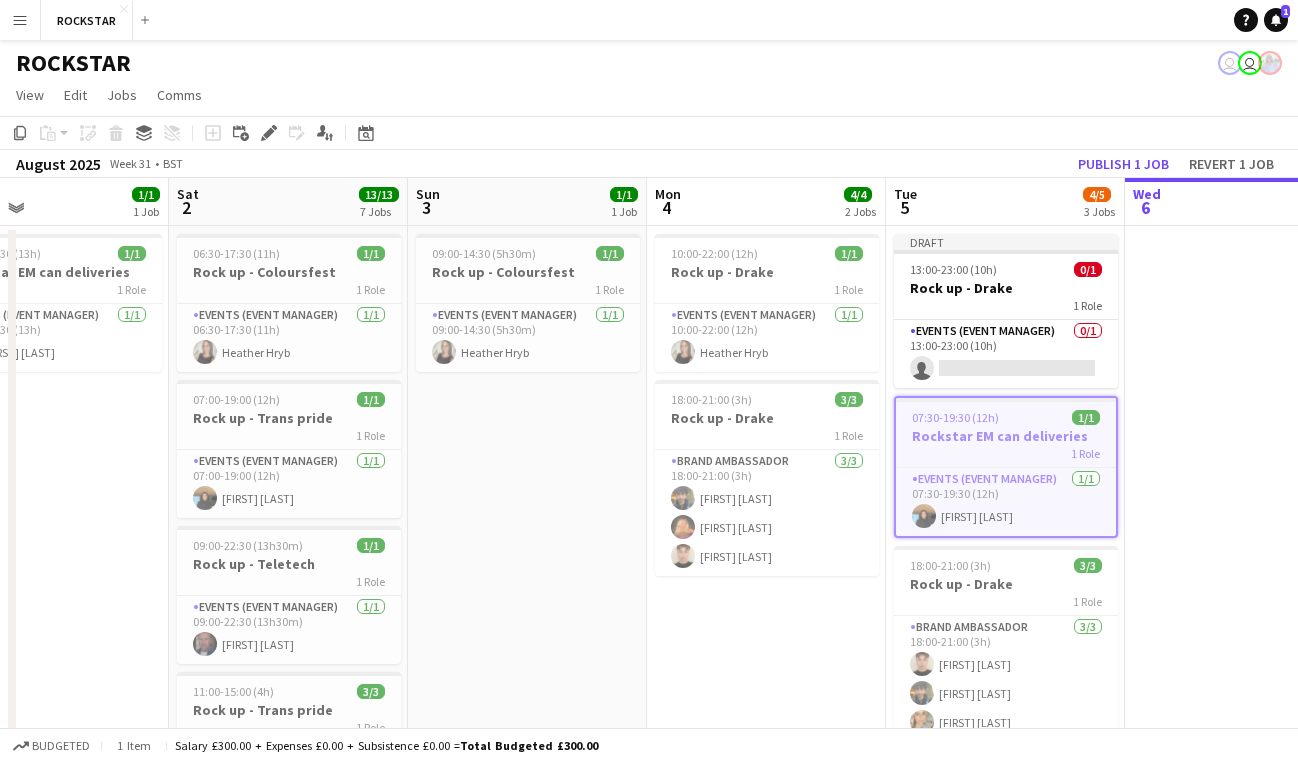 scroll, scrollTop: 0, scrollLeft: 548, axis: horizontal 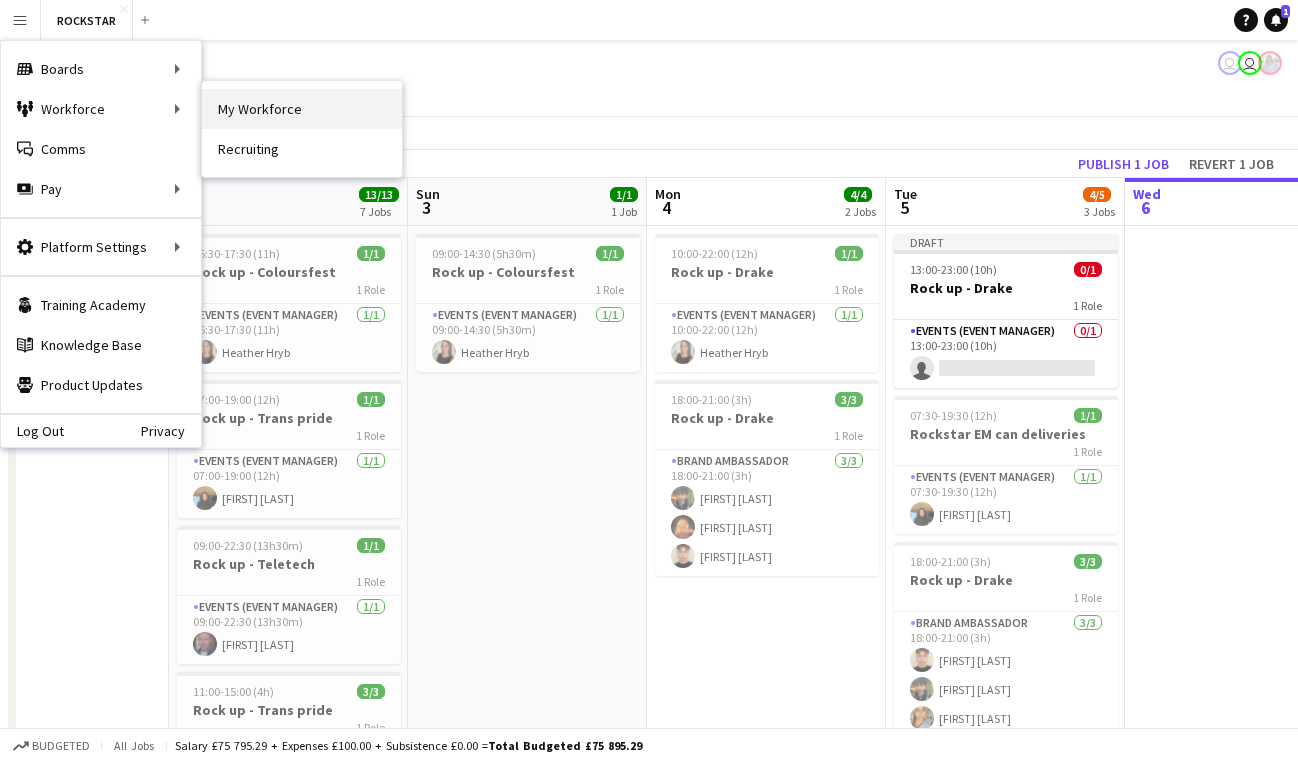 click on "My Workforce" at bounding box center (302, 109) 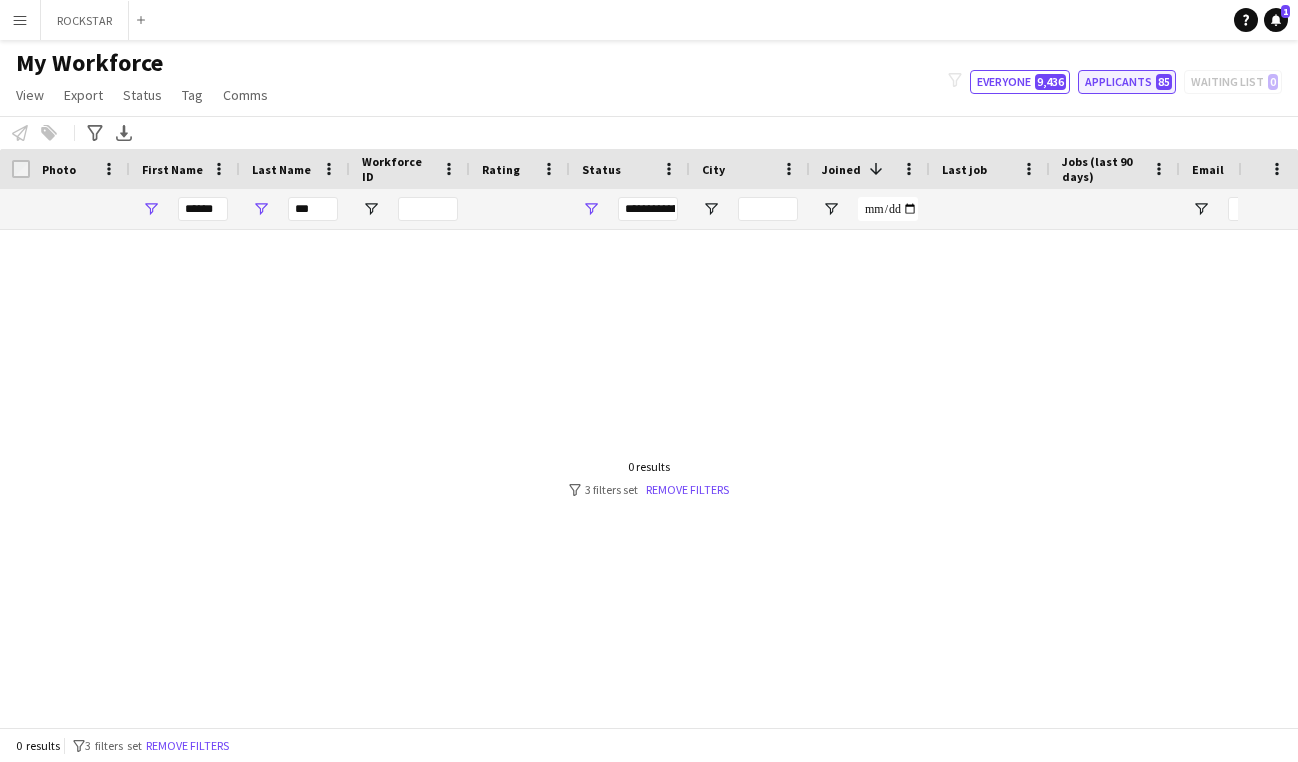 click on "Applicants   85" 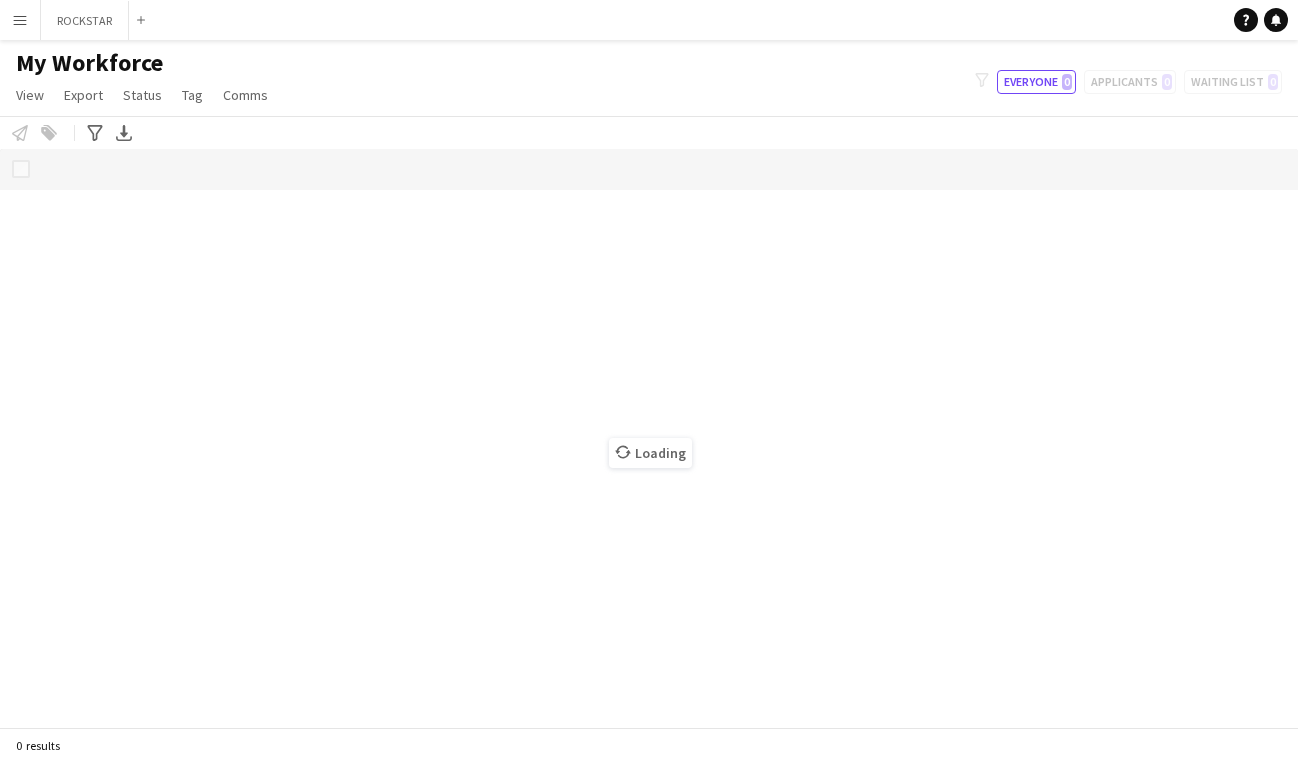scroll, scrollTop: 0, scrollLeft: 0, axis: both 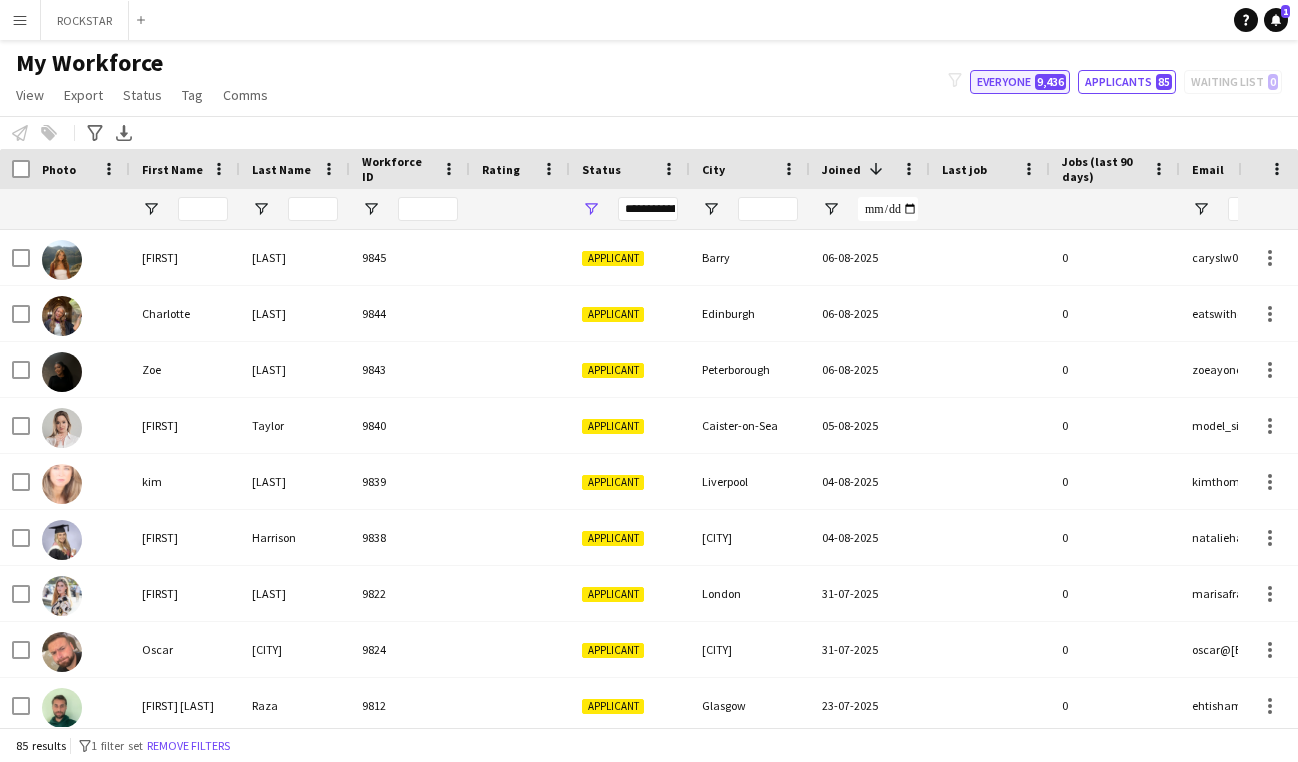 click on "Everyone   9,436" 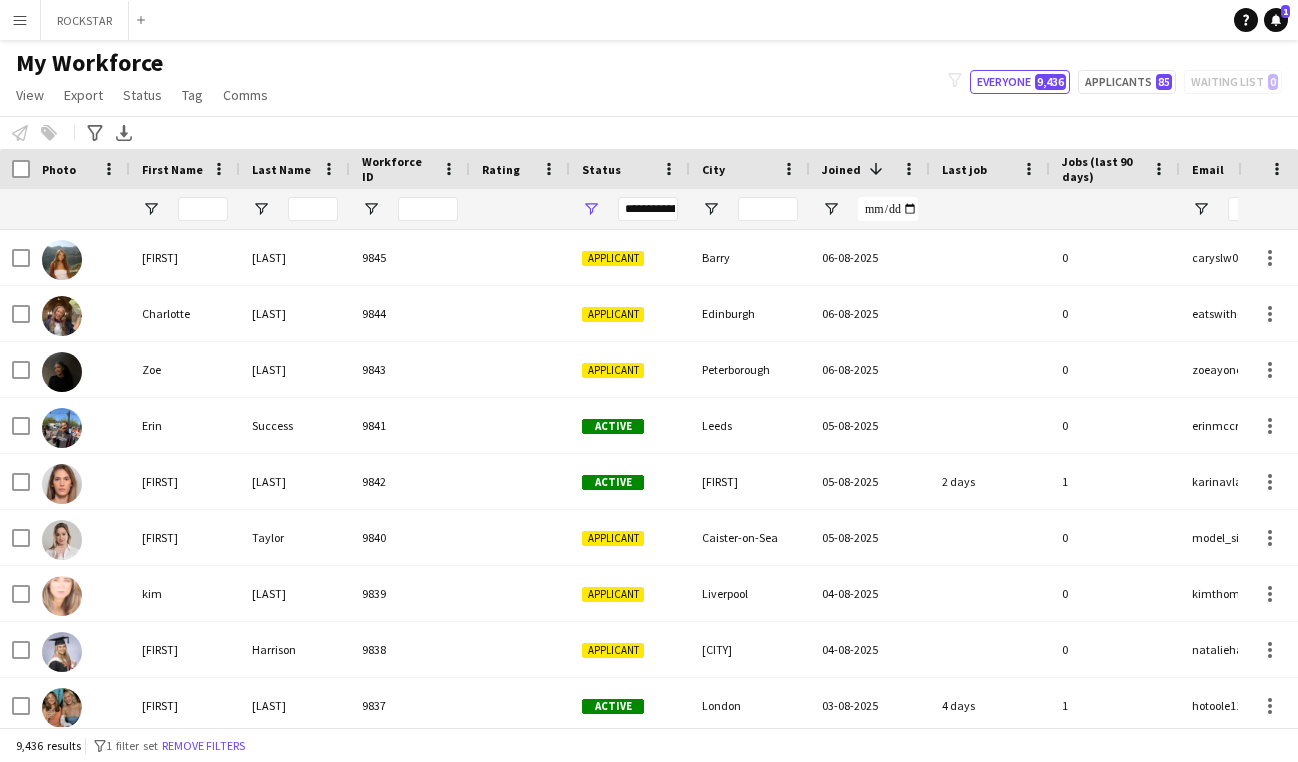 click on "**********" at bounding box center [648, 209] 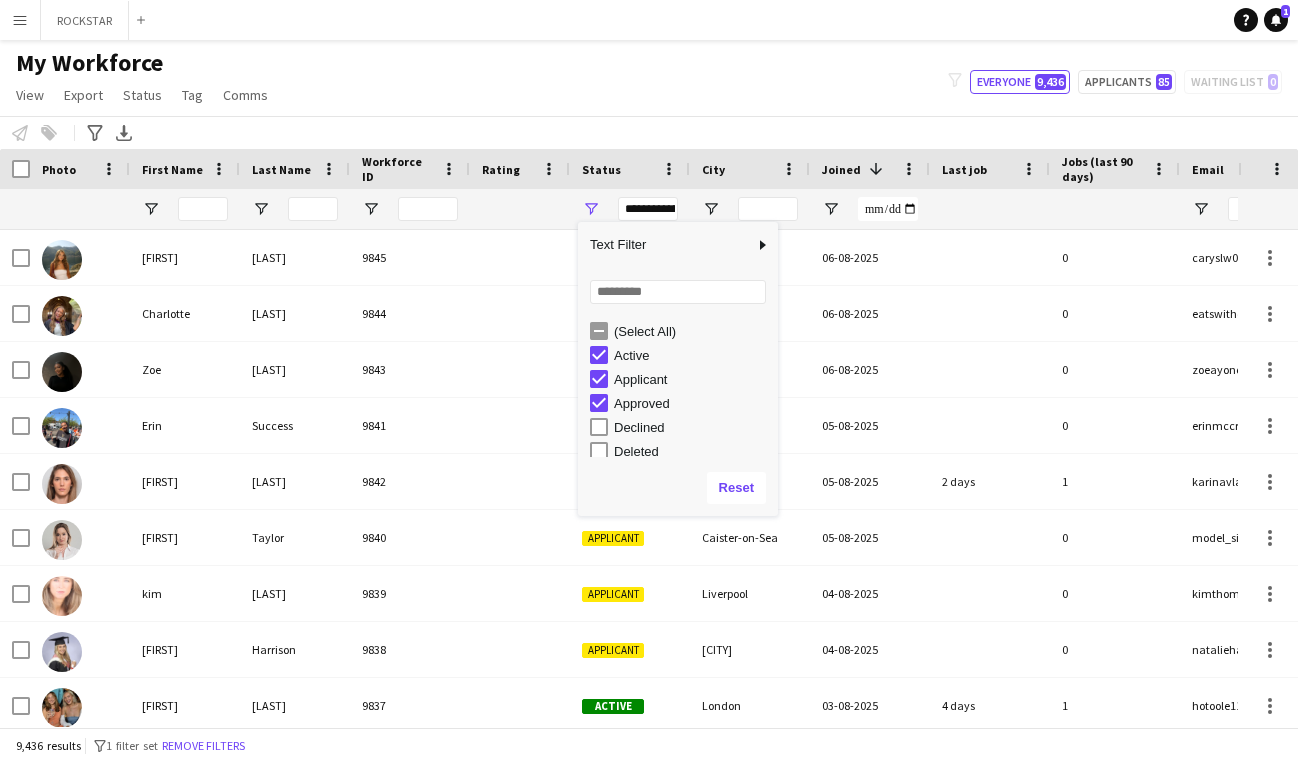 click on "(Select All)" at bounding box center (693, 331) 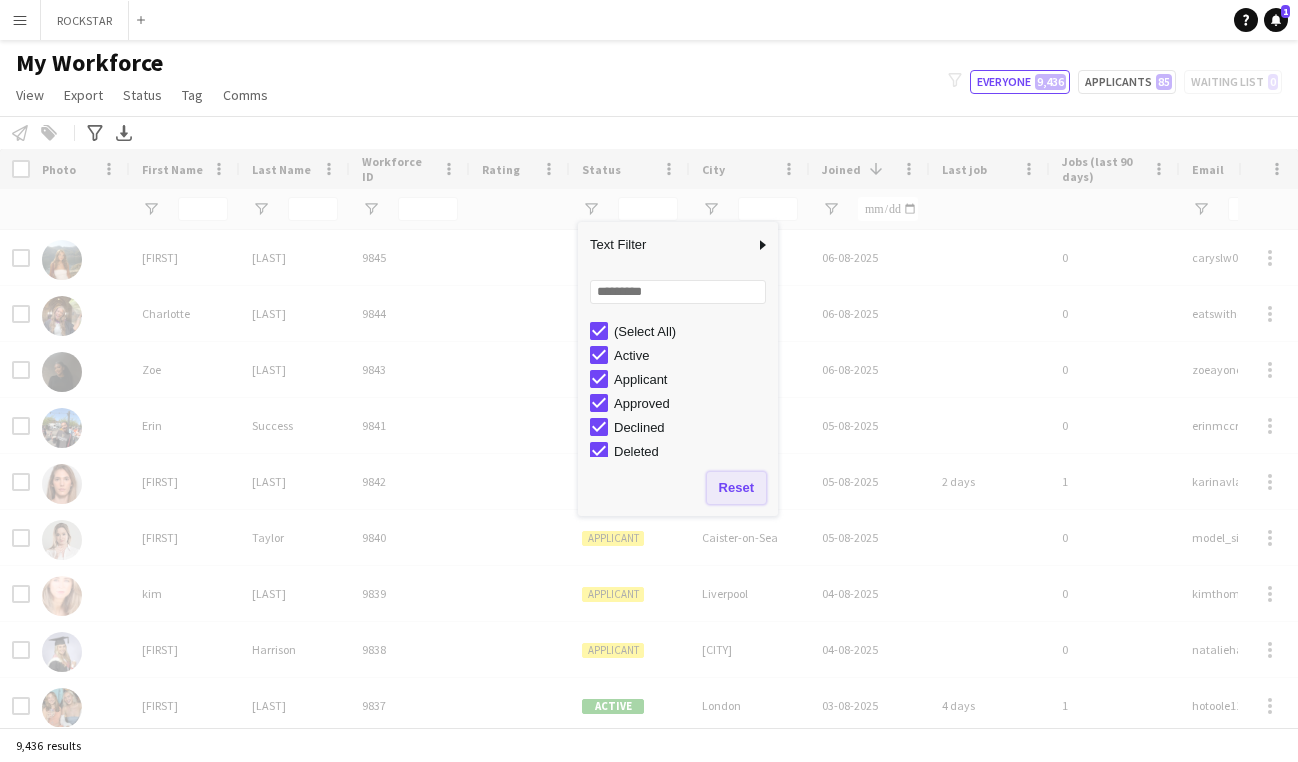 click on "Reset" at bounding box center (736, 488) 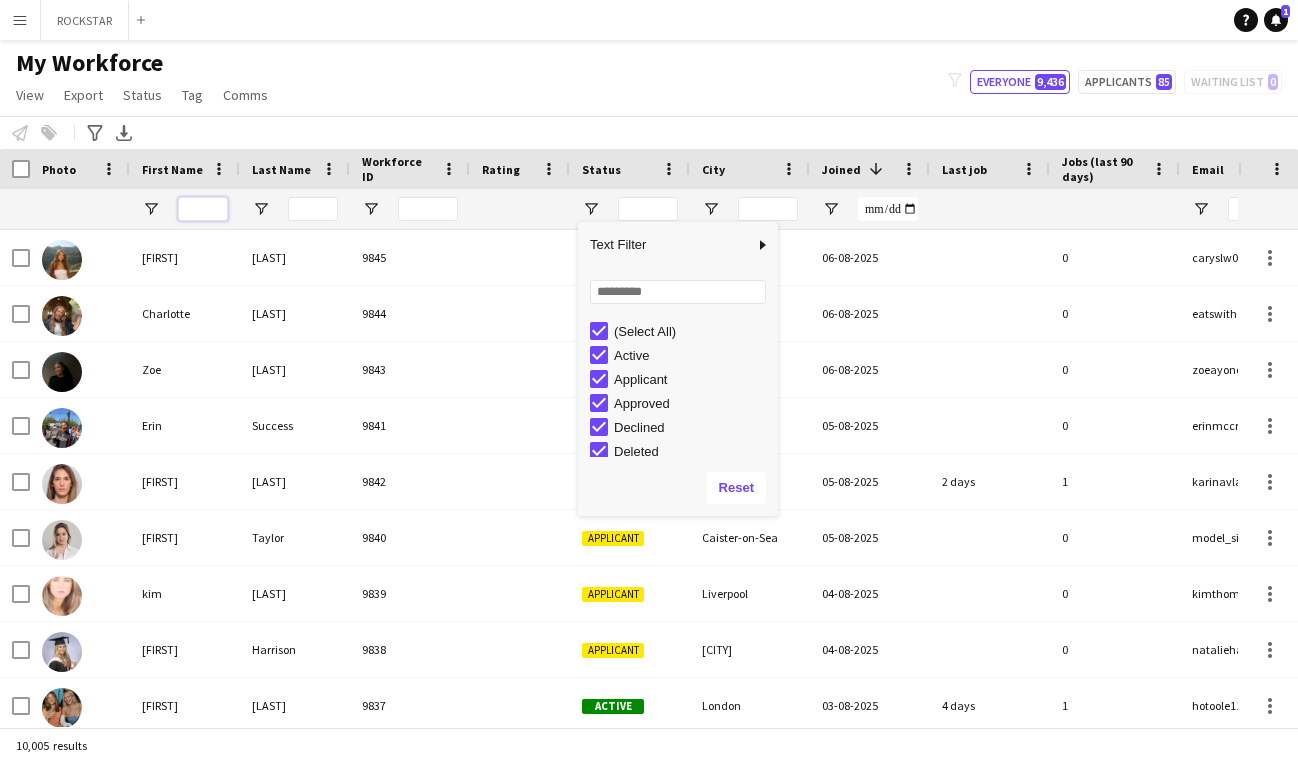 click at bounding box center (203, 209) 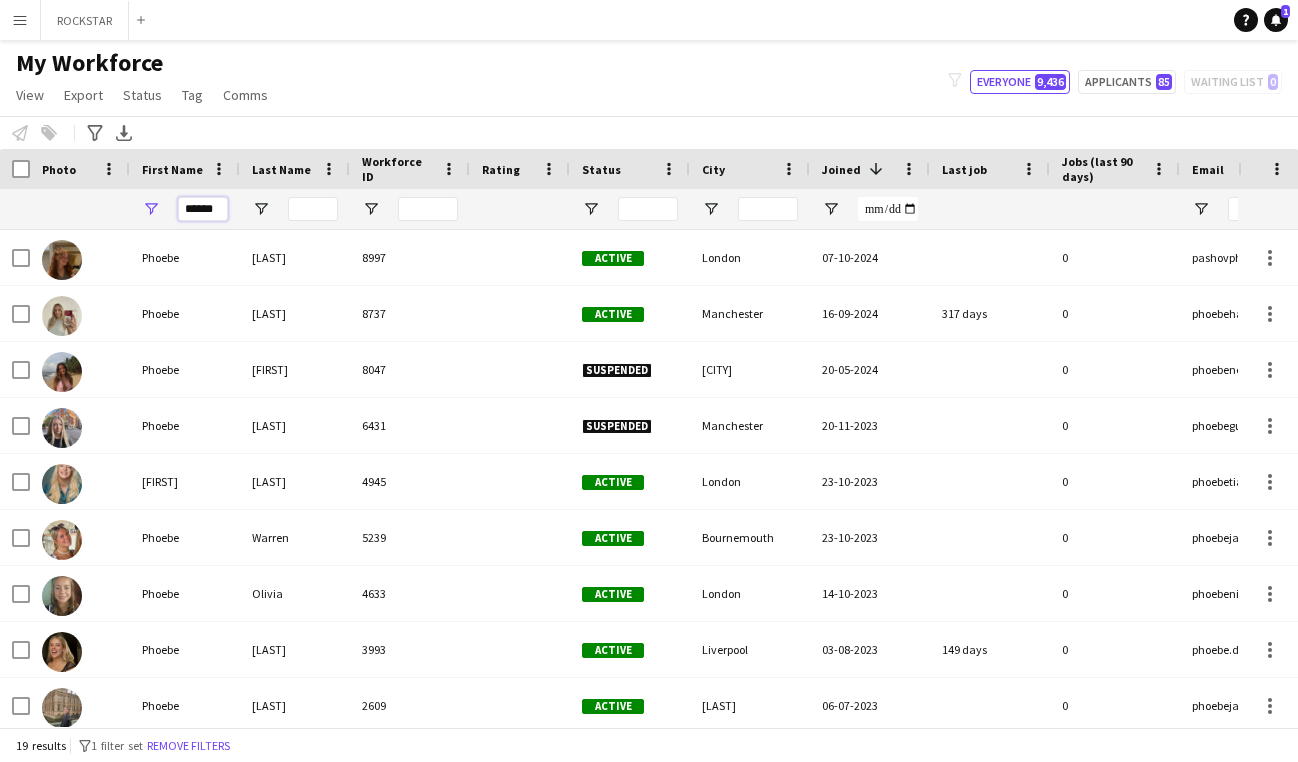 type on "******" 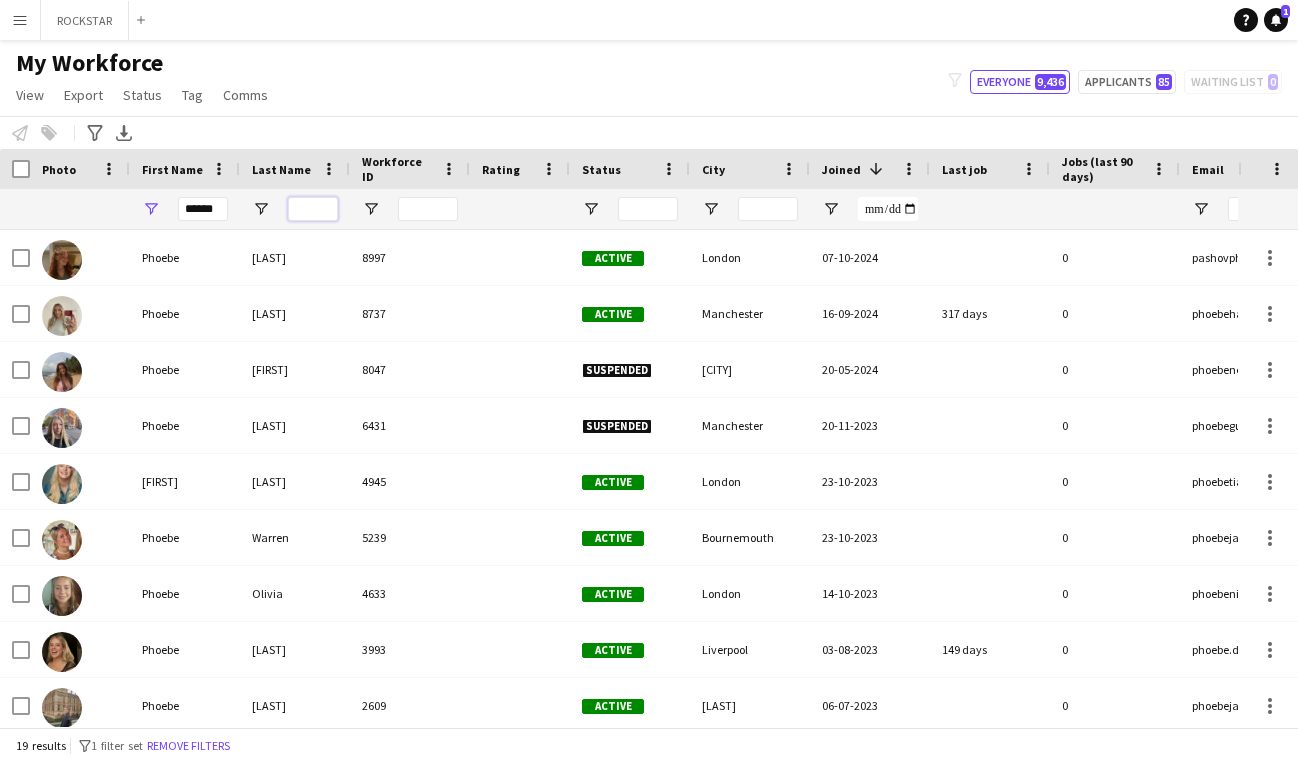 click at bounding box center (313, 209) 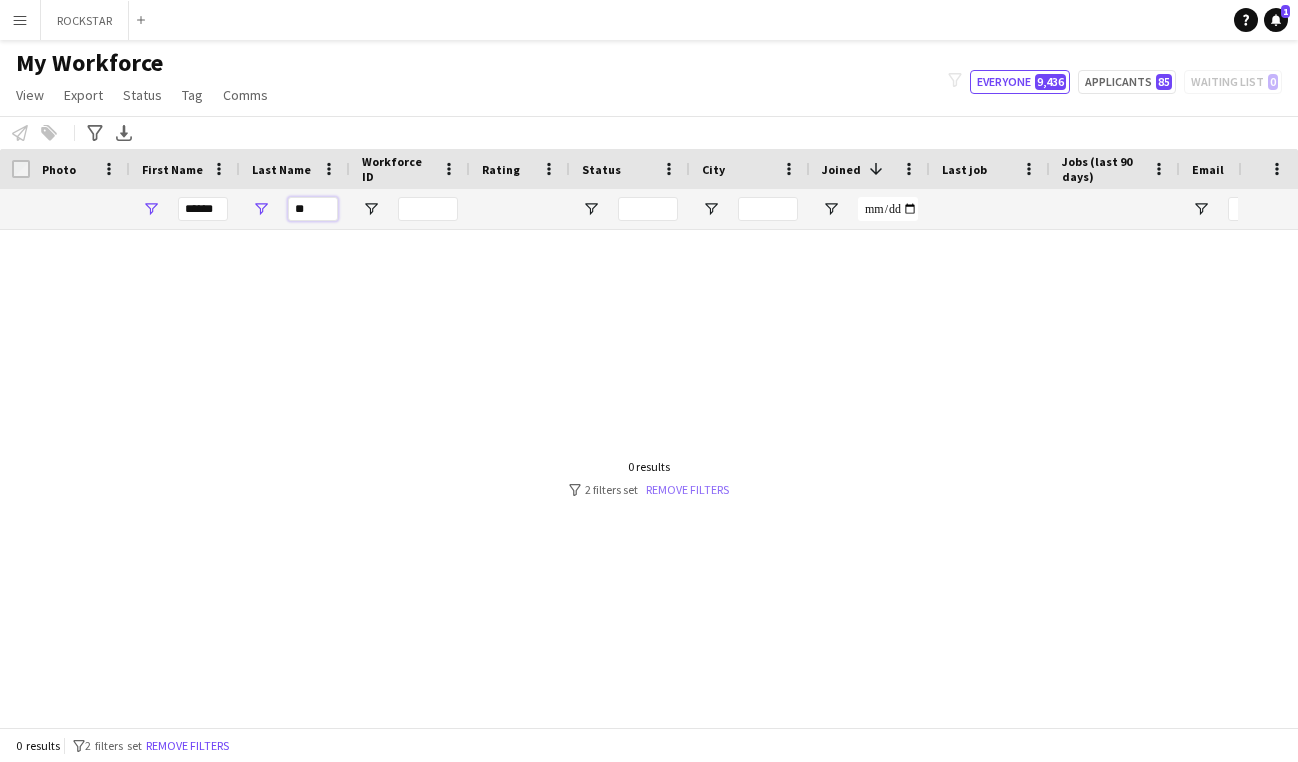 type on "**" 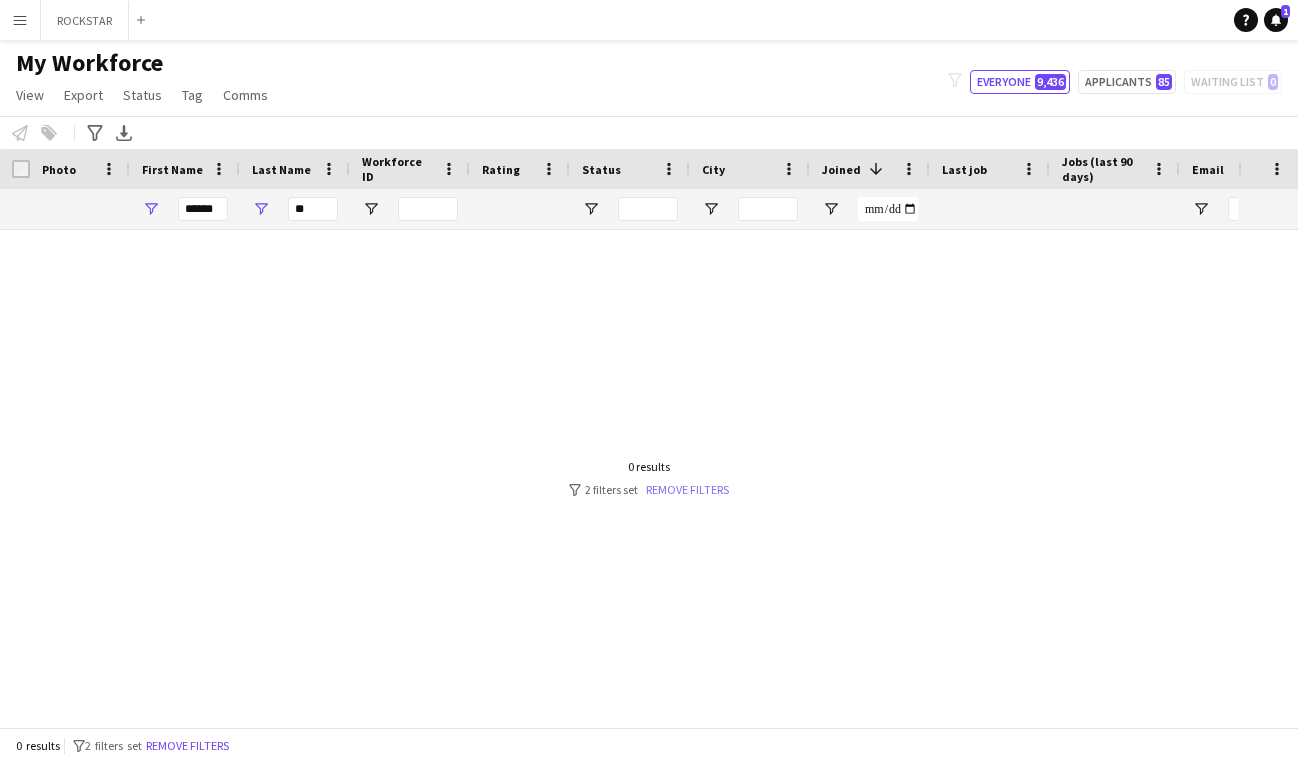 click on "Remove filters" at bounding box center (687, 489) 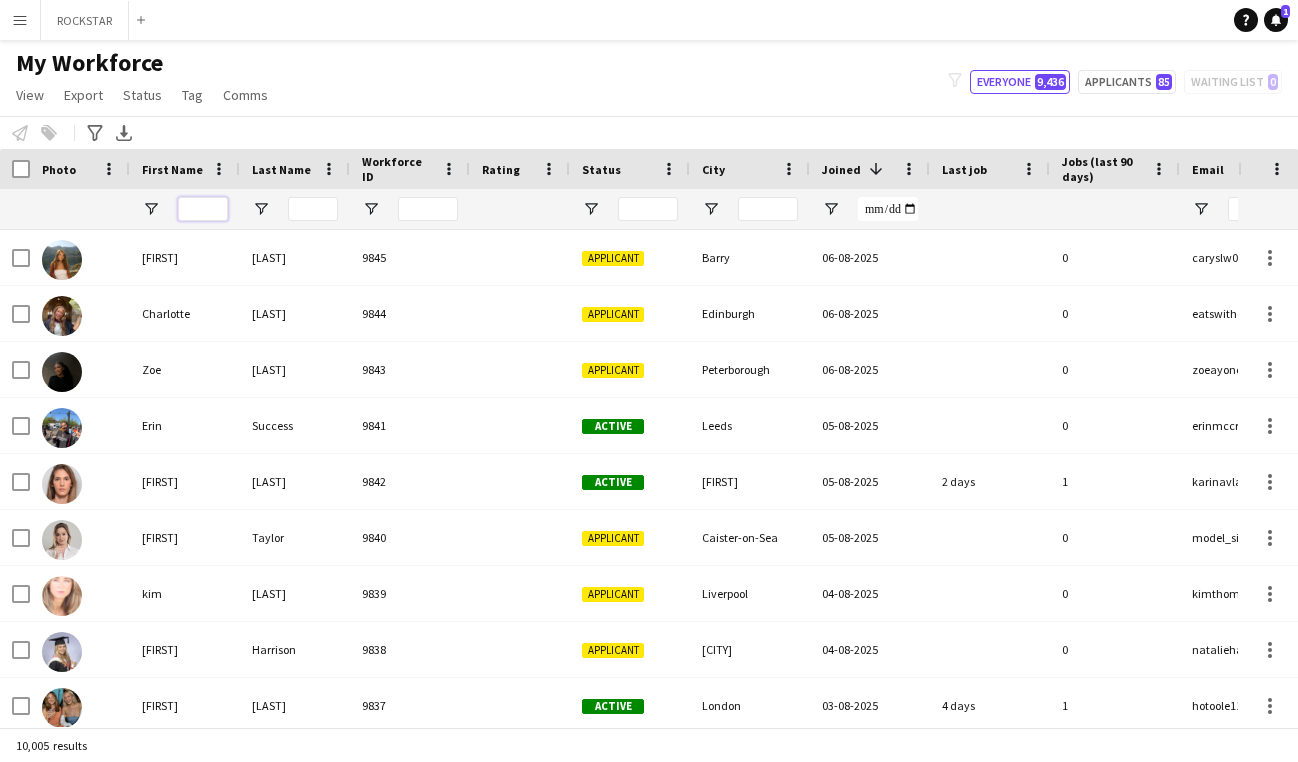 click at bounding box center (203, 209) 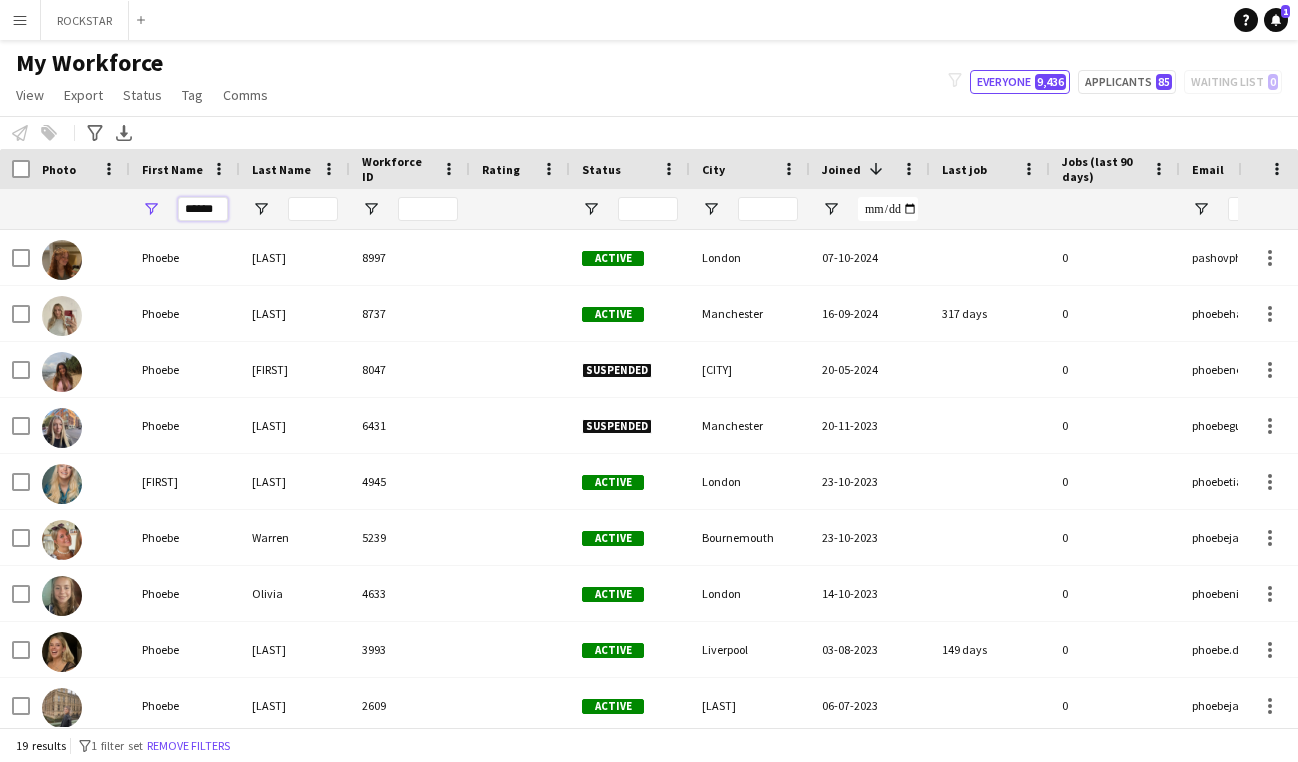 type on "******" 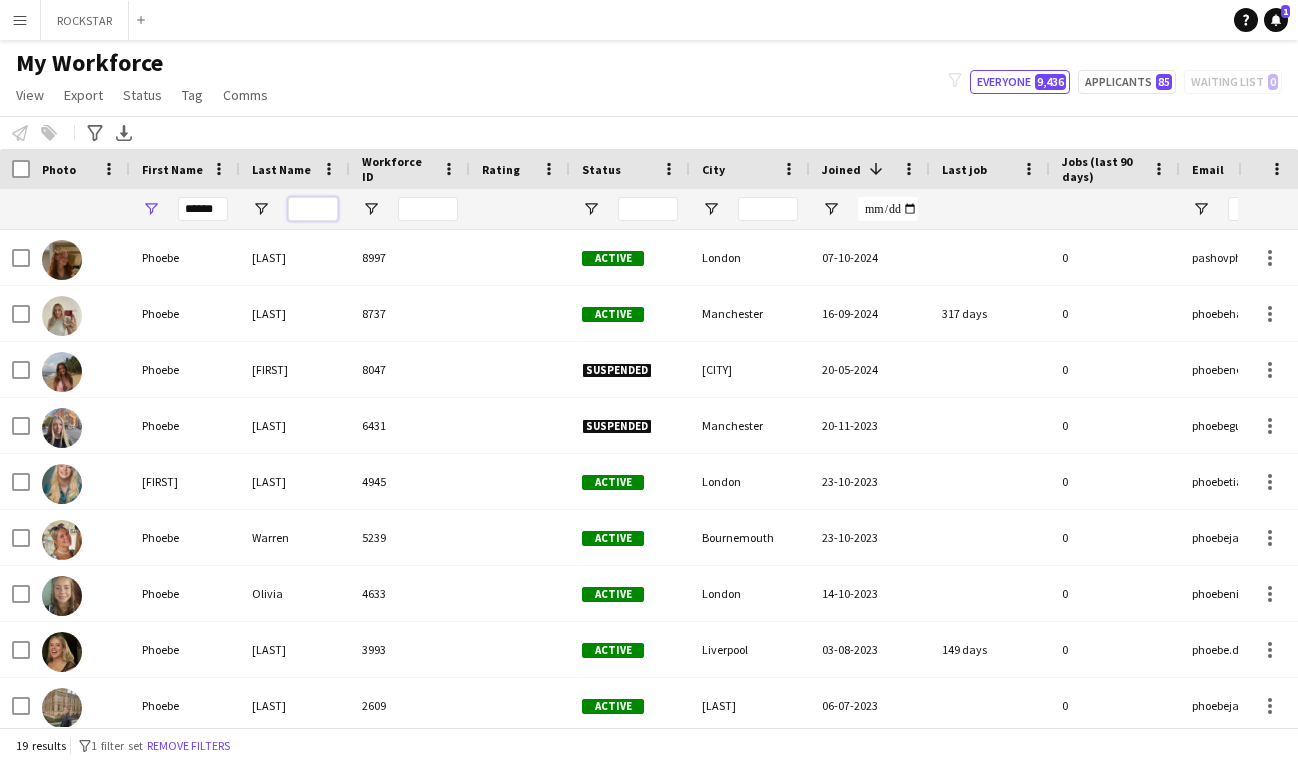 click at bounding box center [313, 209] 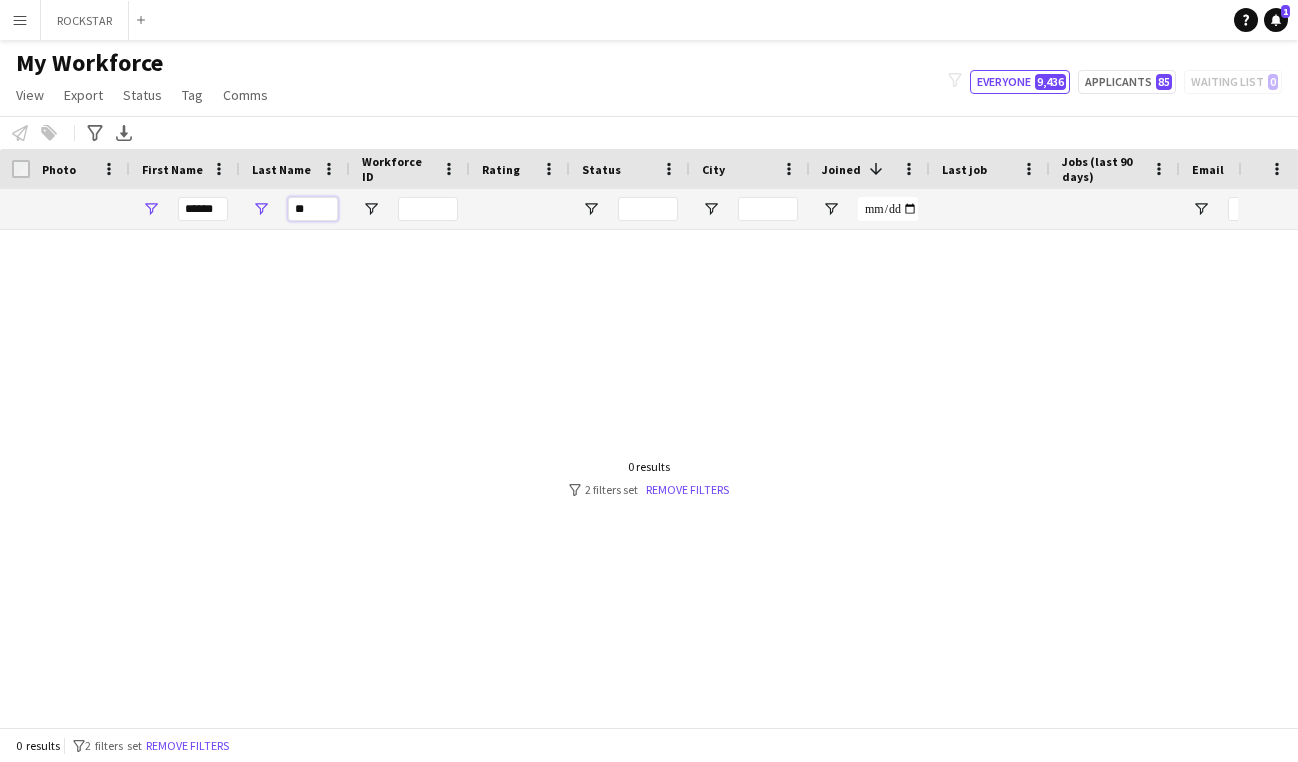 type on "**" 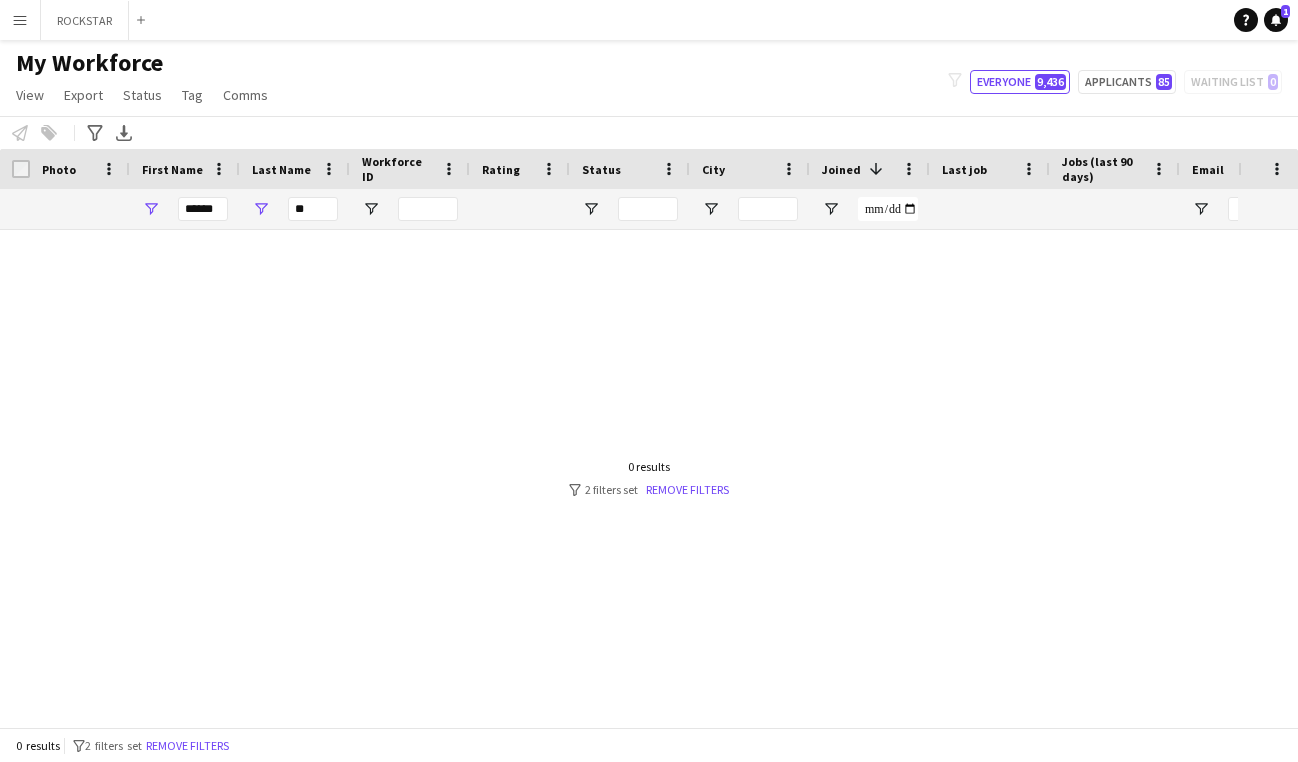 click on "filter-1
2 filters set   Remove filters" at bounding box center [649, 489] 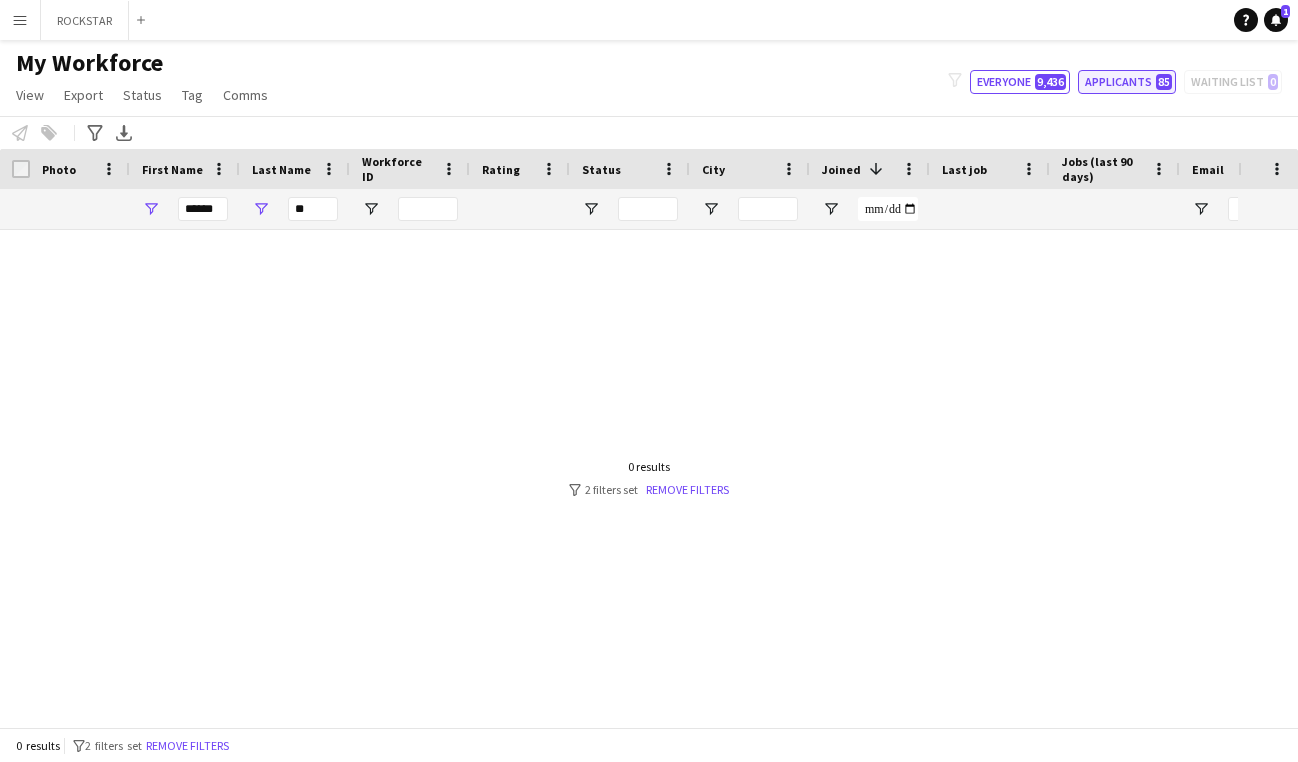 click on "Applicants   85" 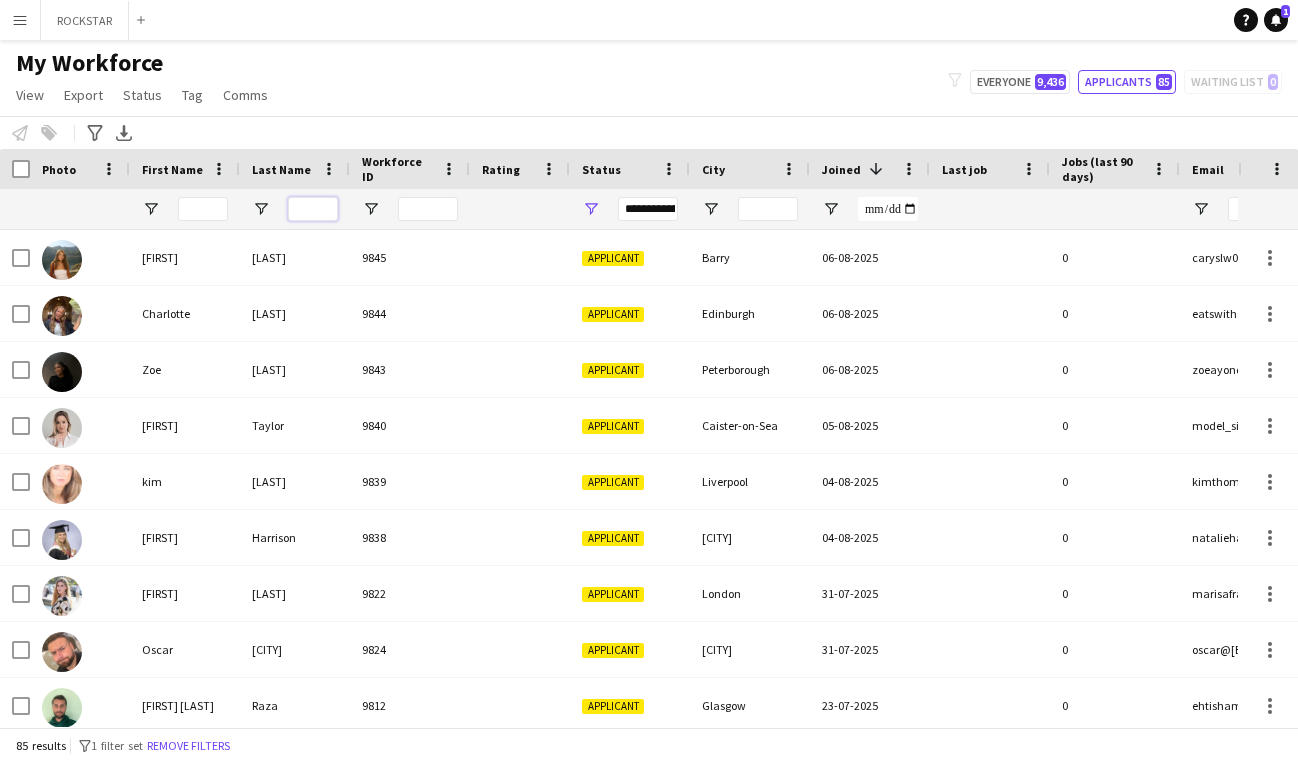 click at bounding box center [313, 209] 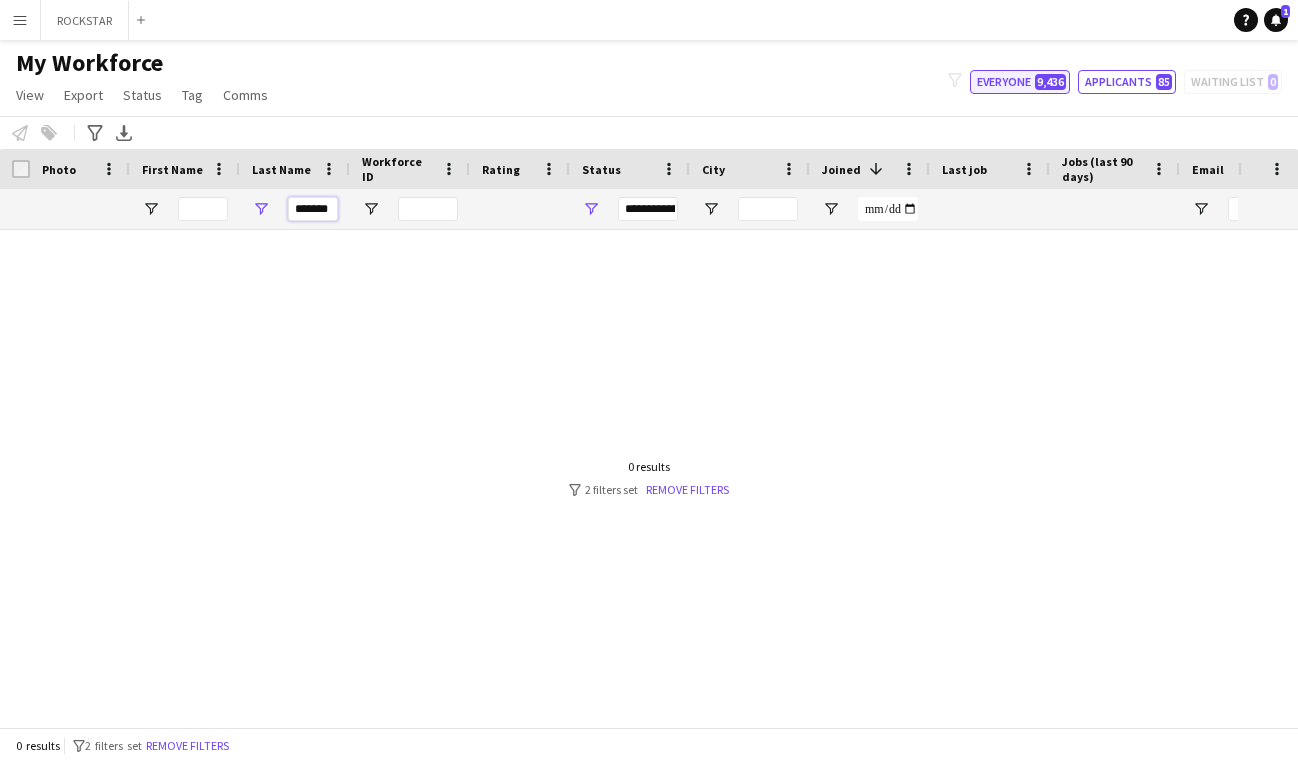 type on "*******" 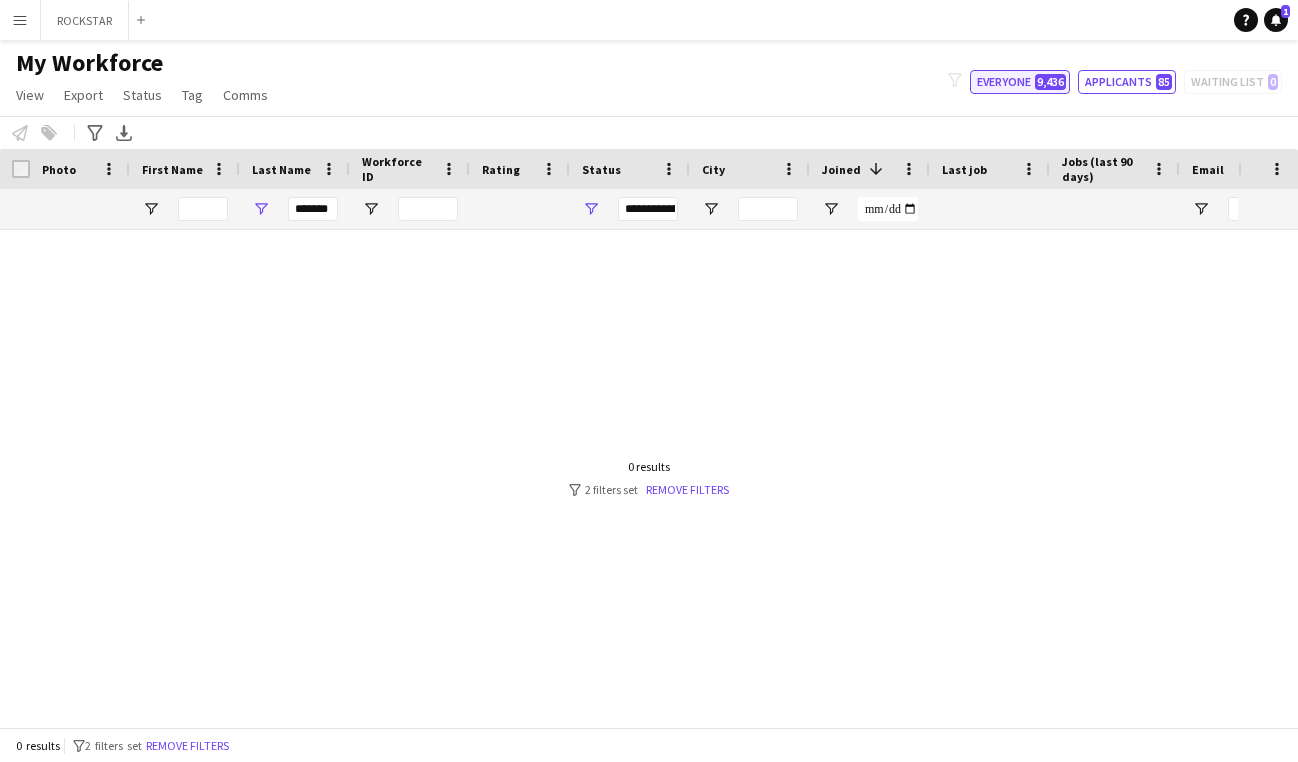 click on "9,436" 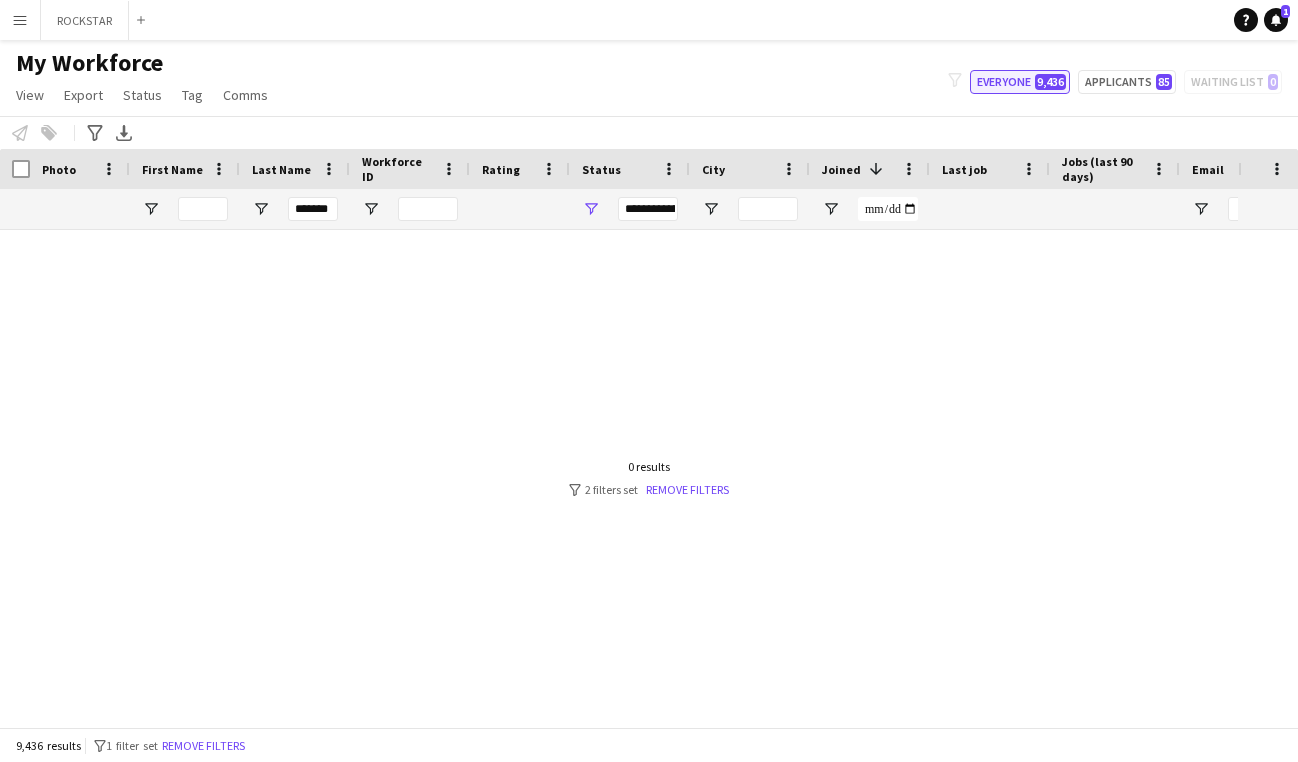 type 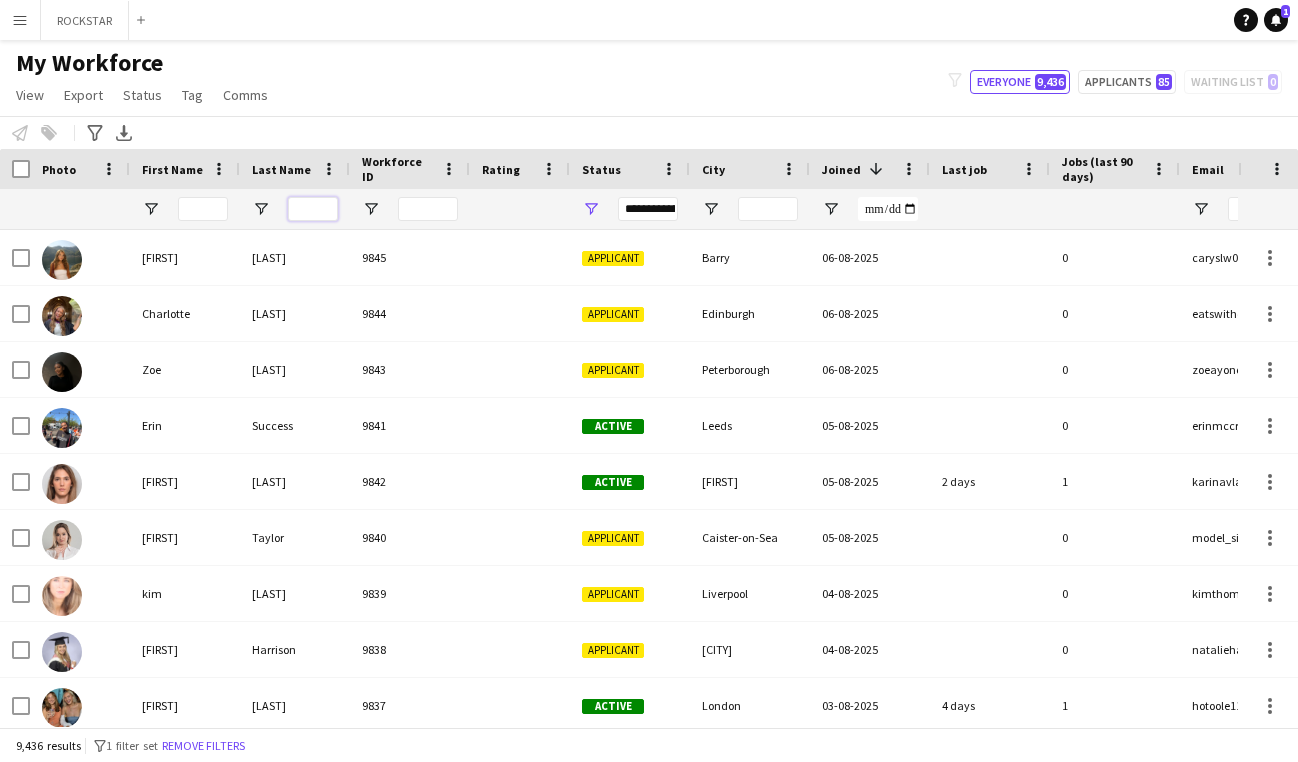 click at bounding box center (313, 209) 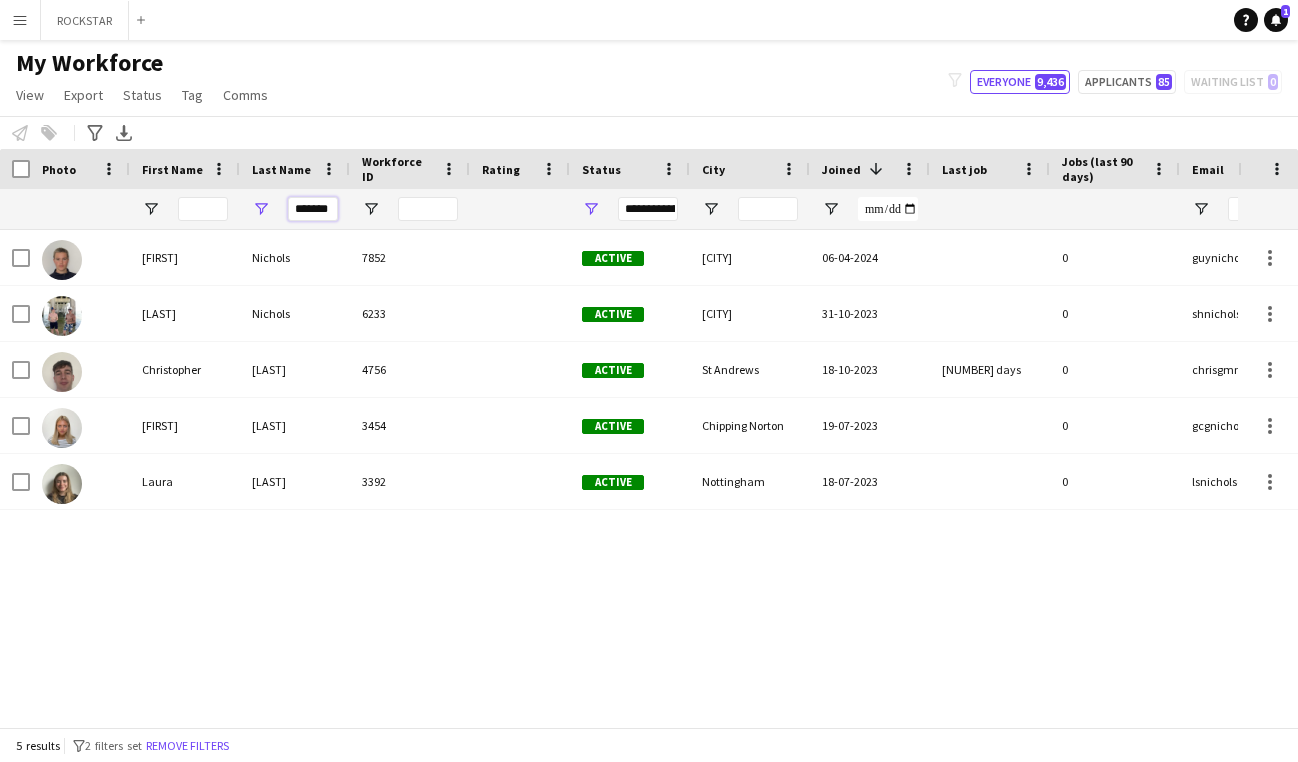 type on "*******" 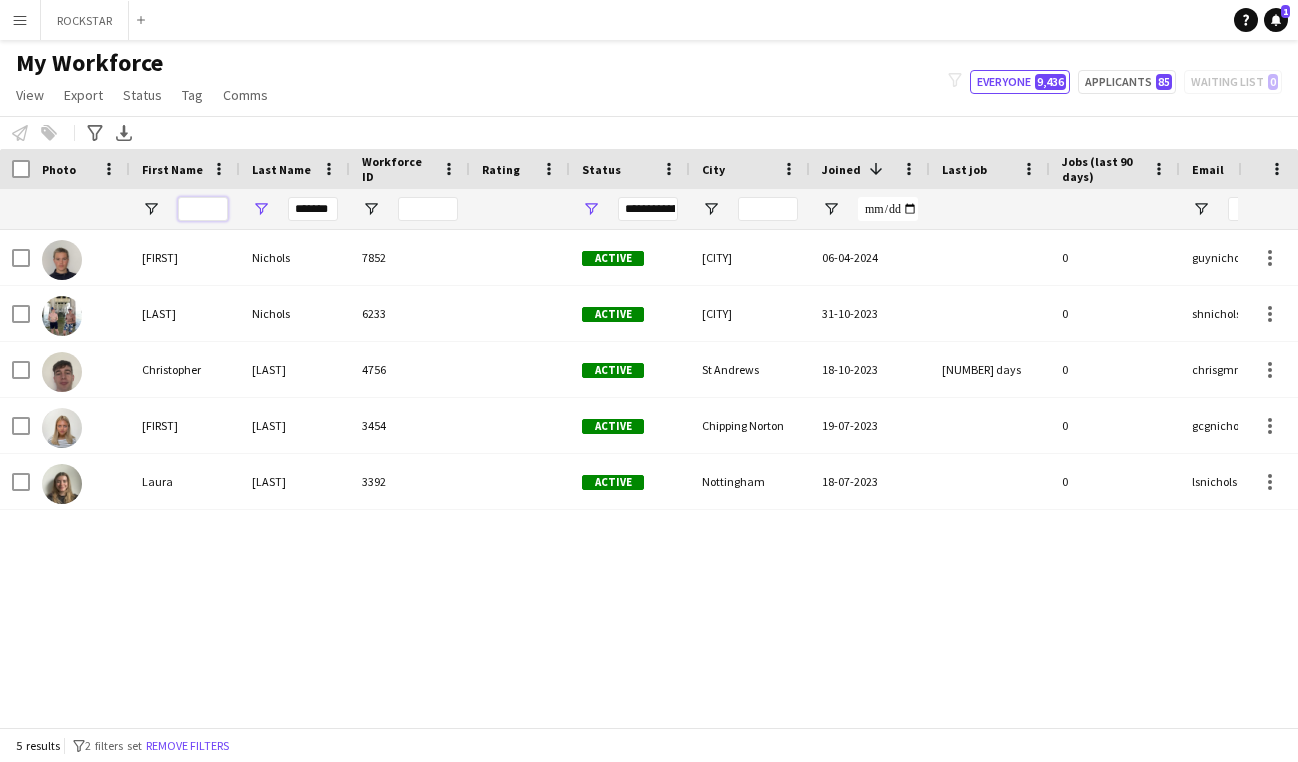 click at bounding box center [203, 209] 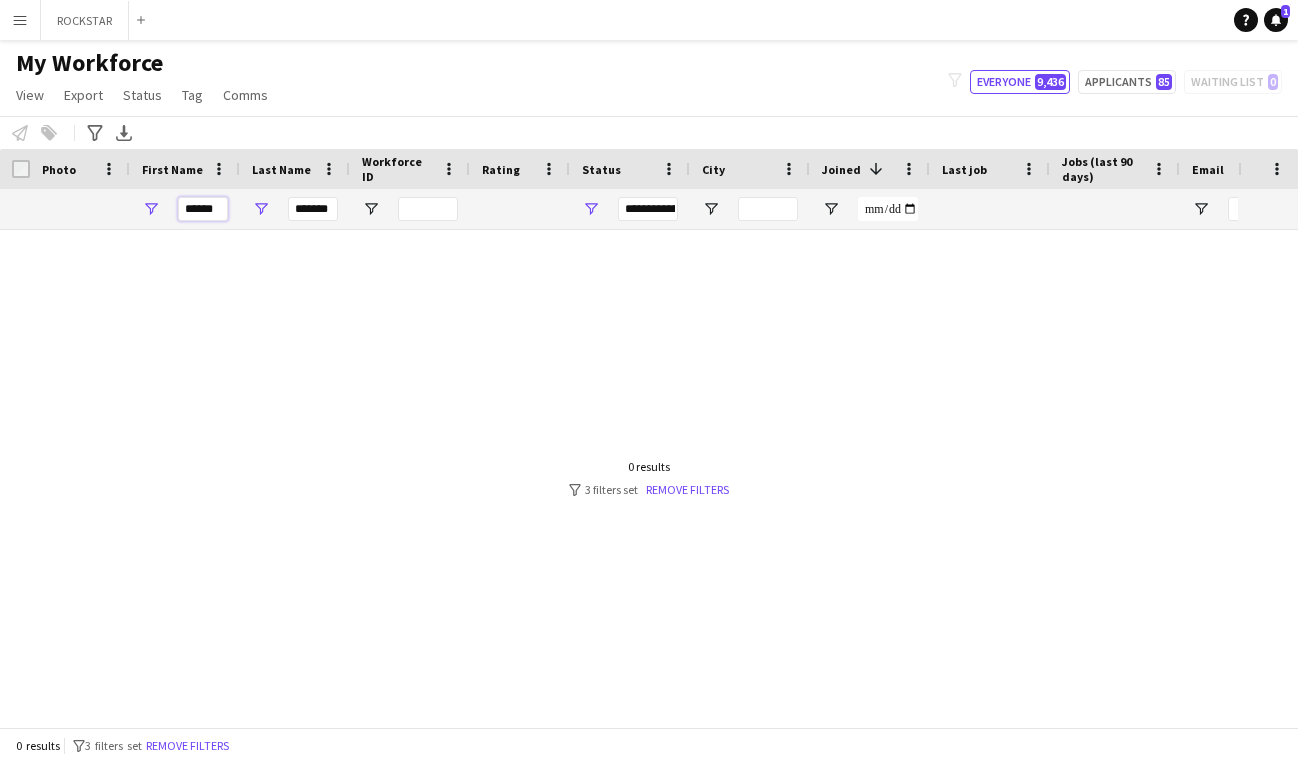 type on "******" 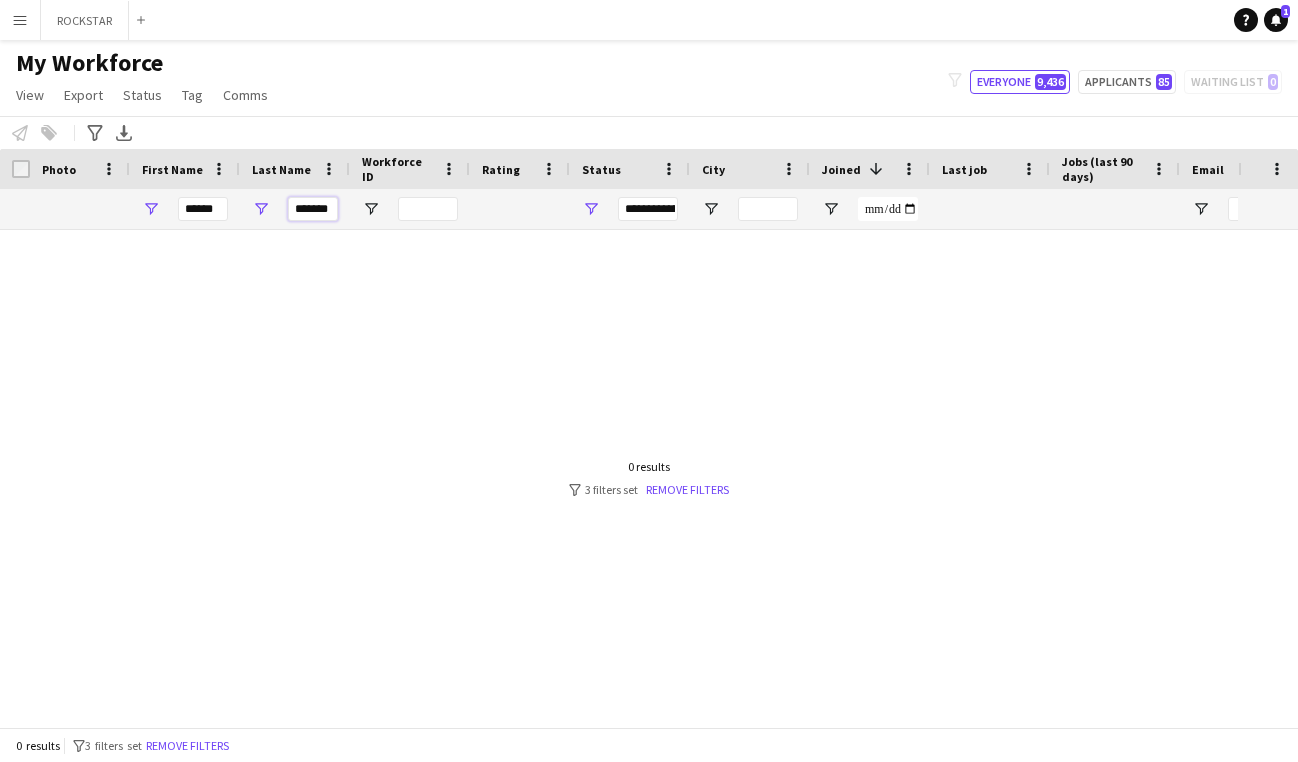 click on "*******" at bounding box center [313, 209] 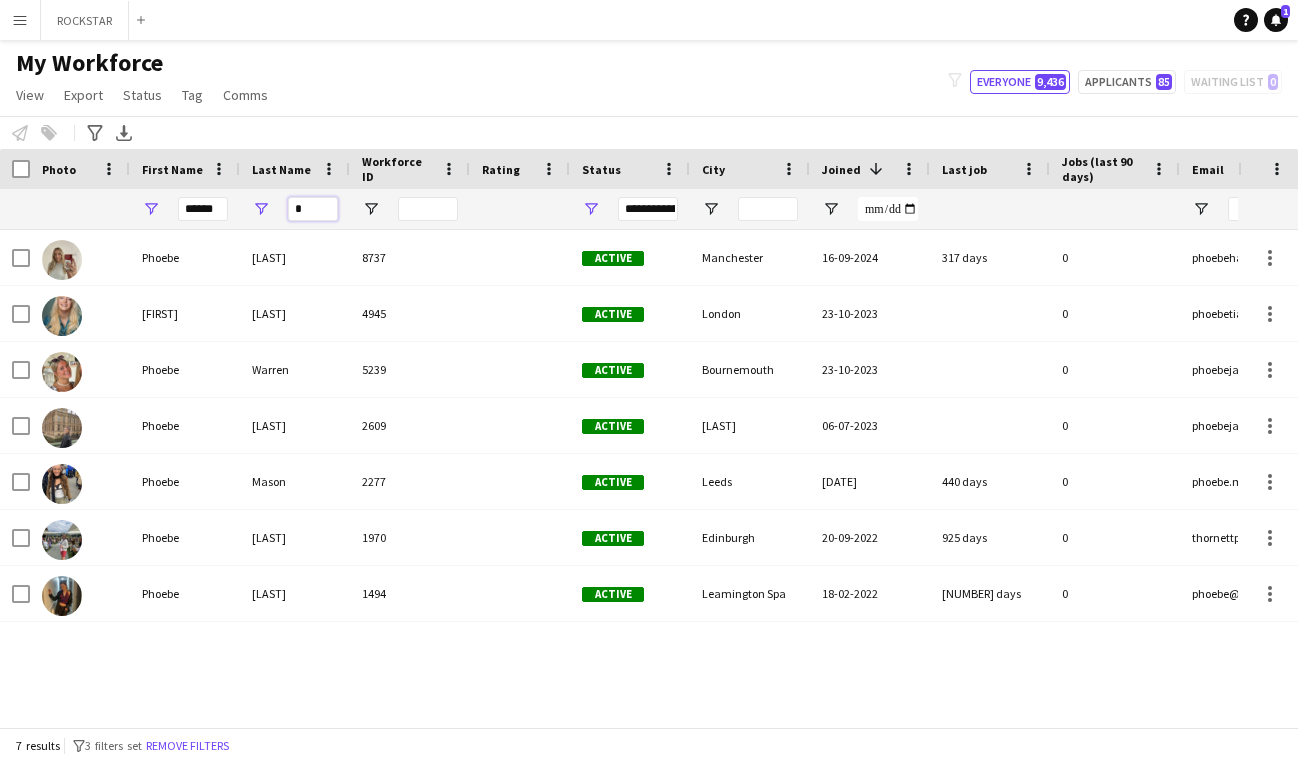 type on "*" 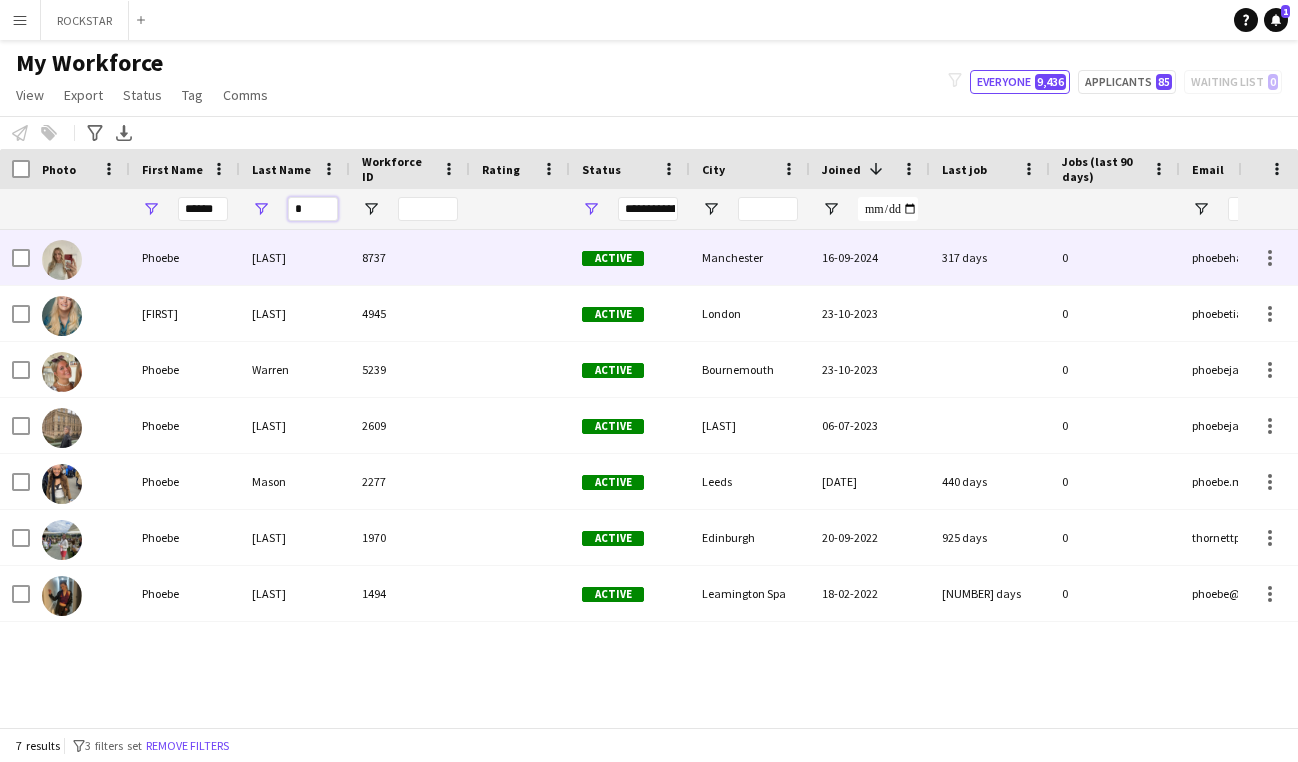 scroll, scrollTop: 0, scrollLeft: 128, axis: horizontal 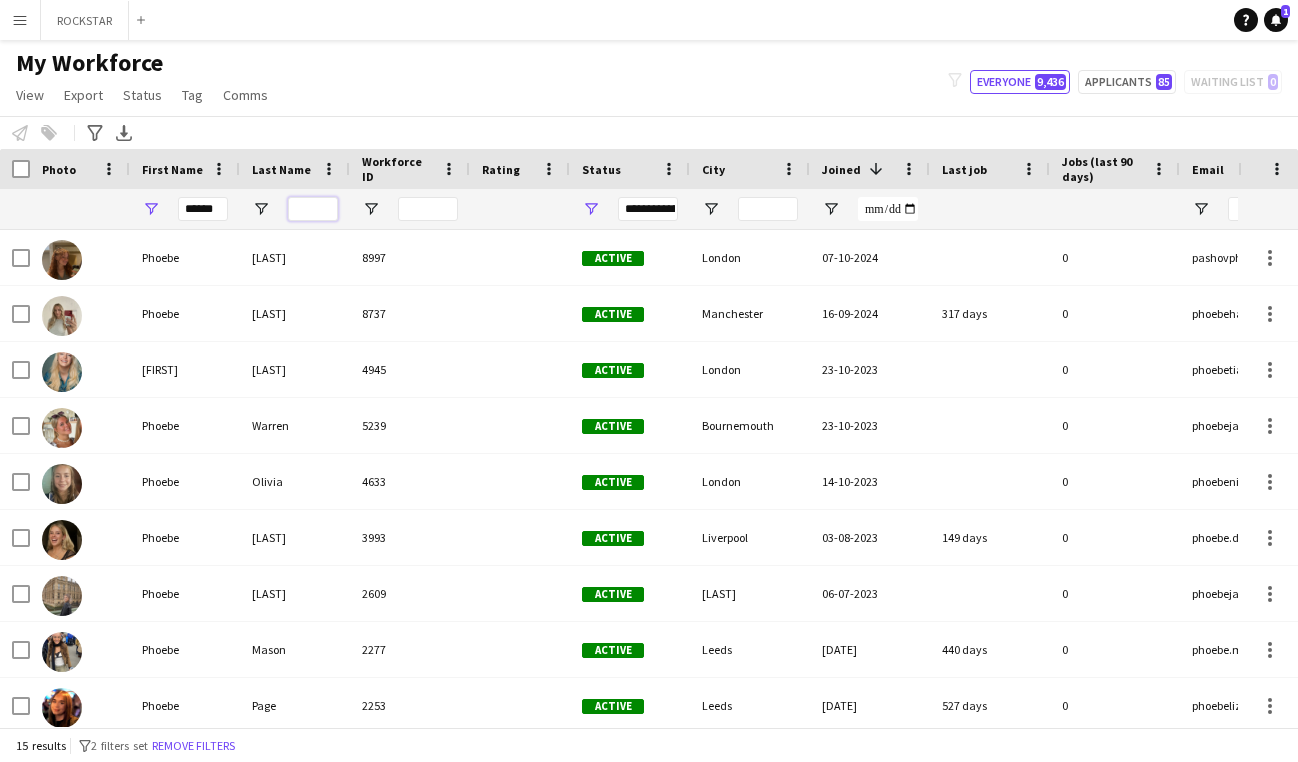 type 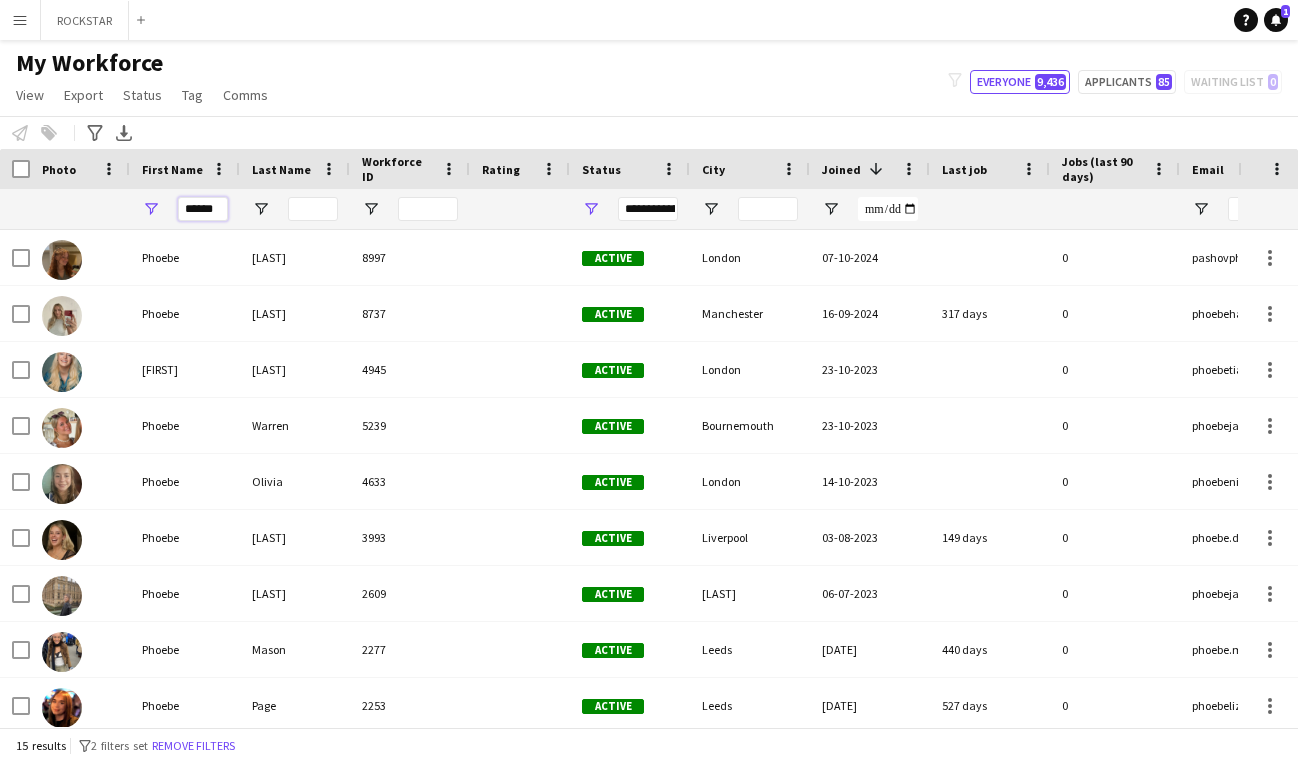 click on "******" at bounding box center (203, 209) 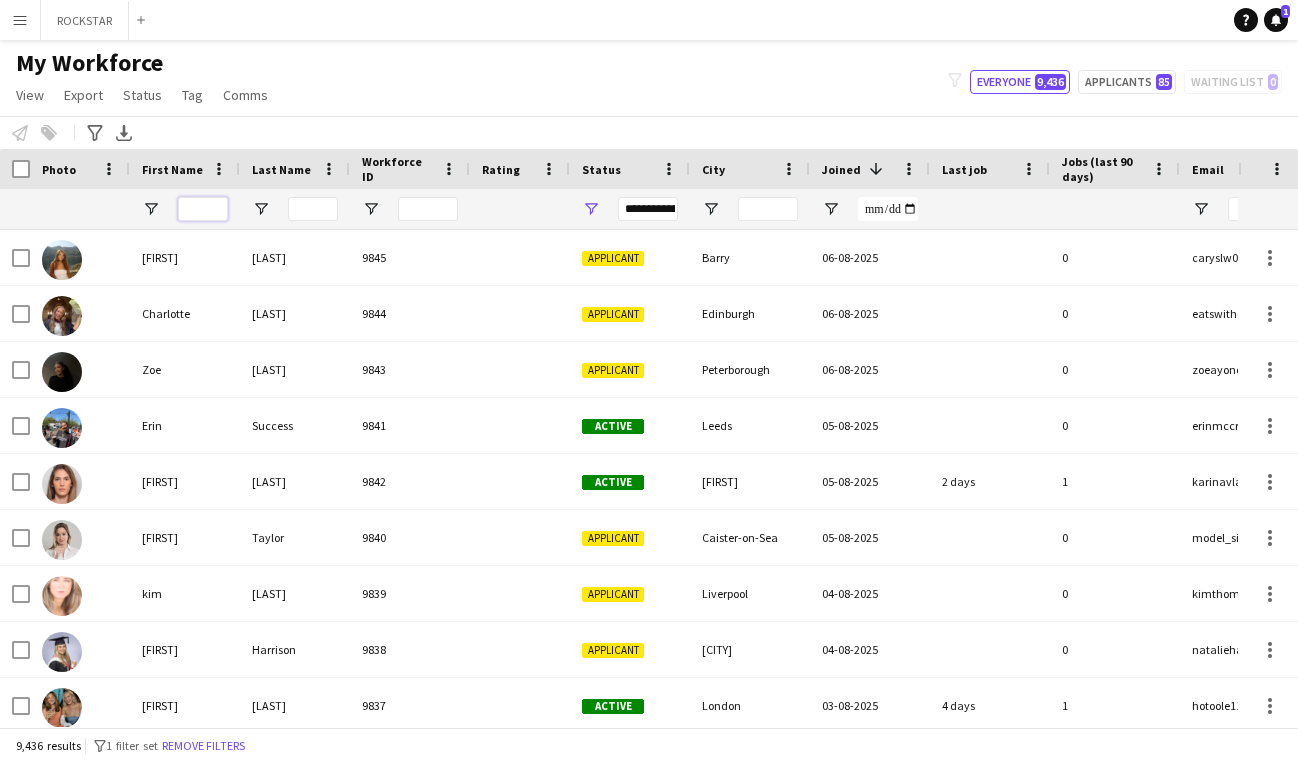 type 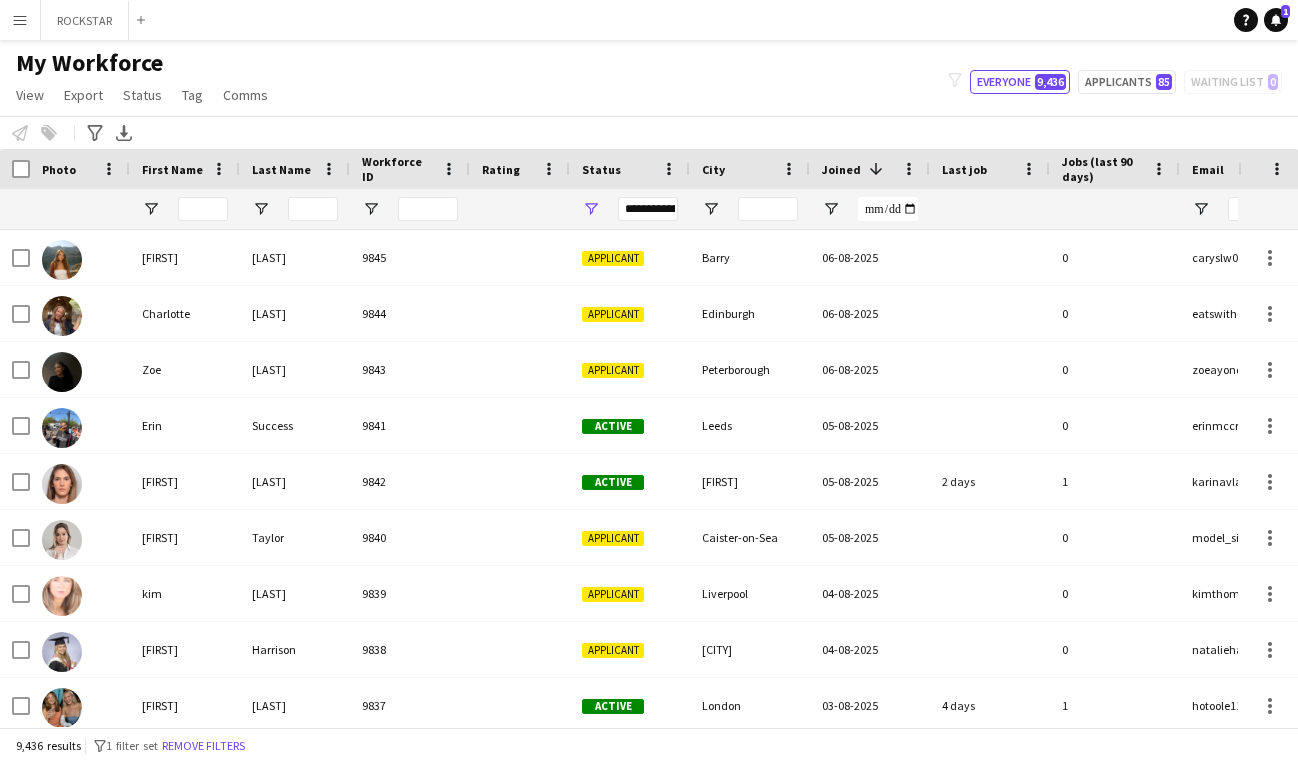 click at bounding box center (1268, 209) 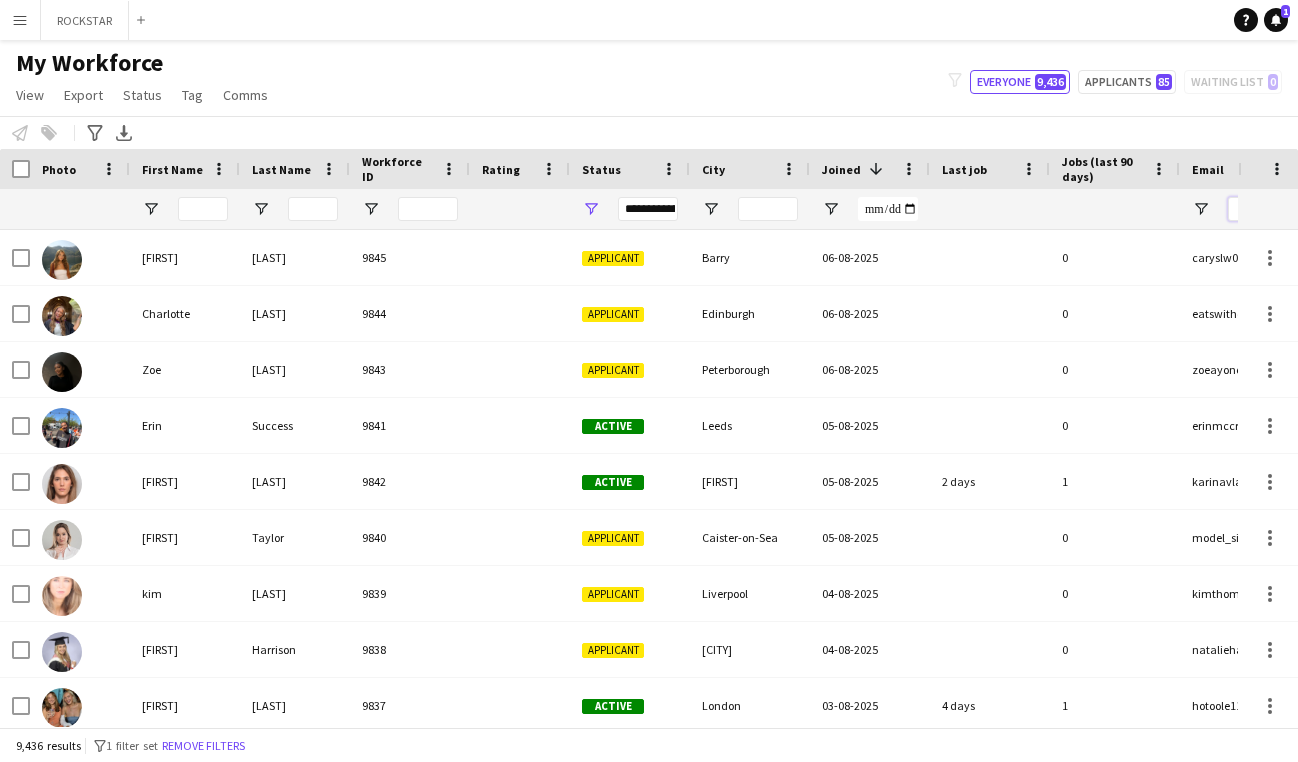 click at bounding box center (1398, 209) 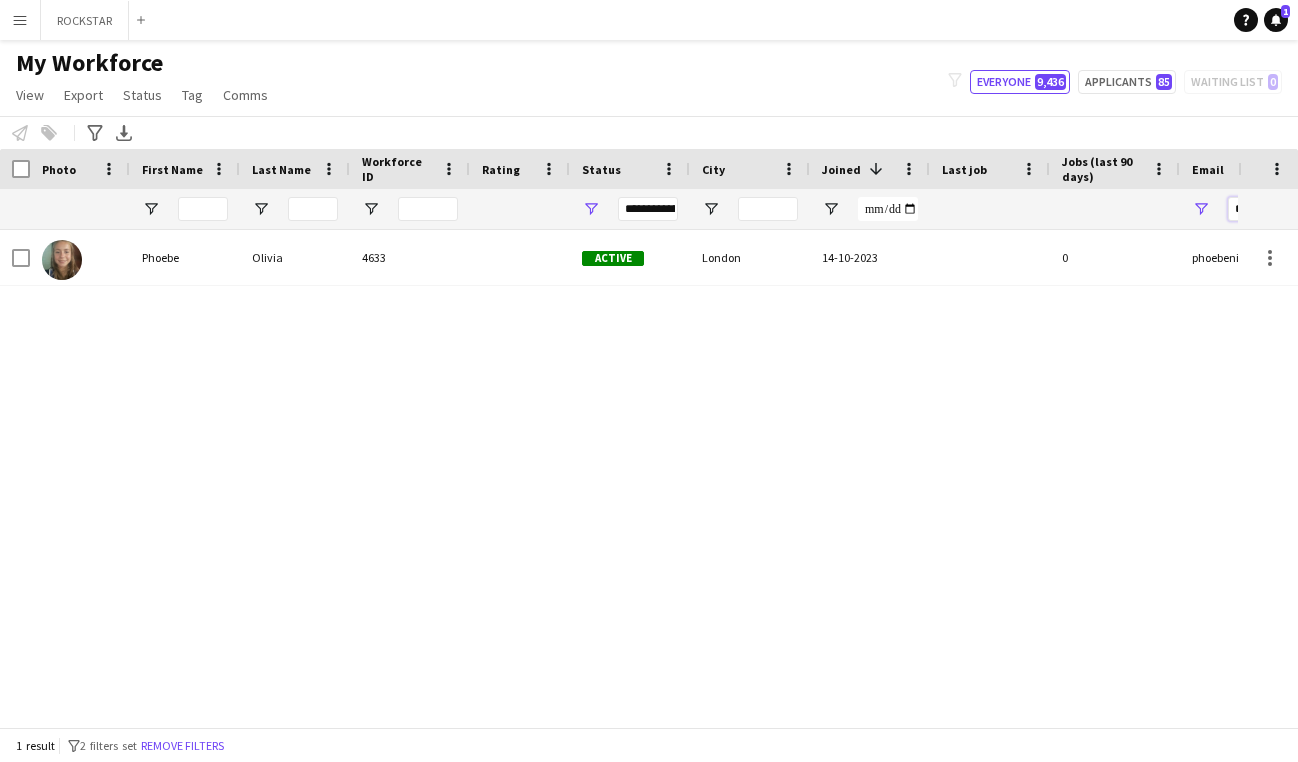 type on "**********" 